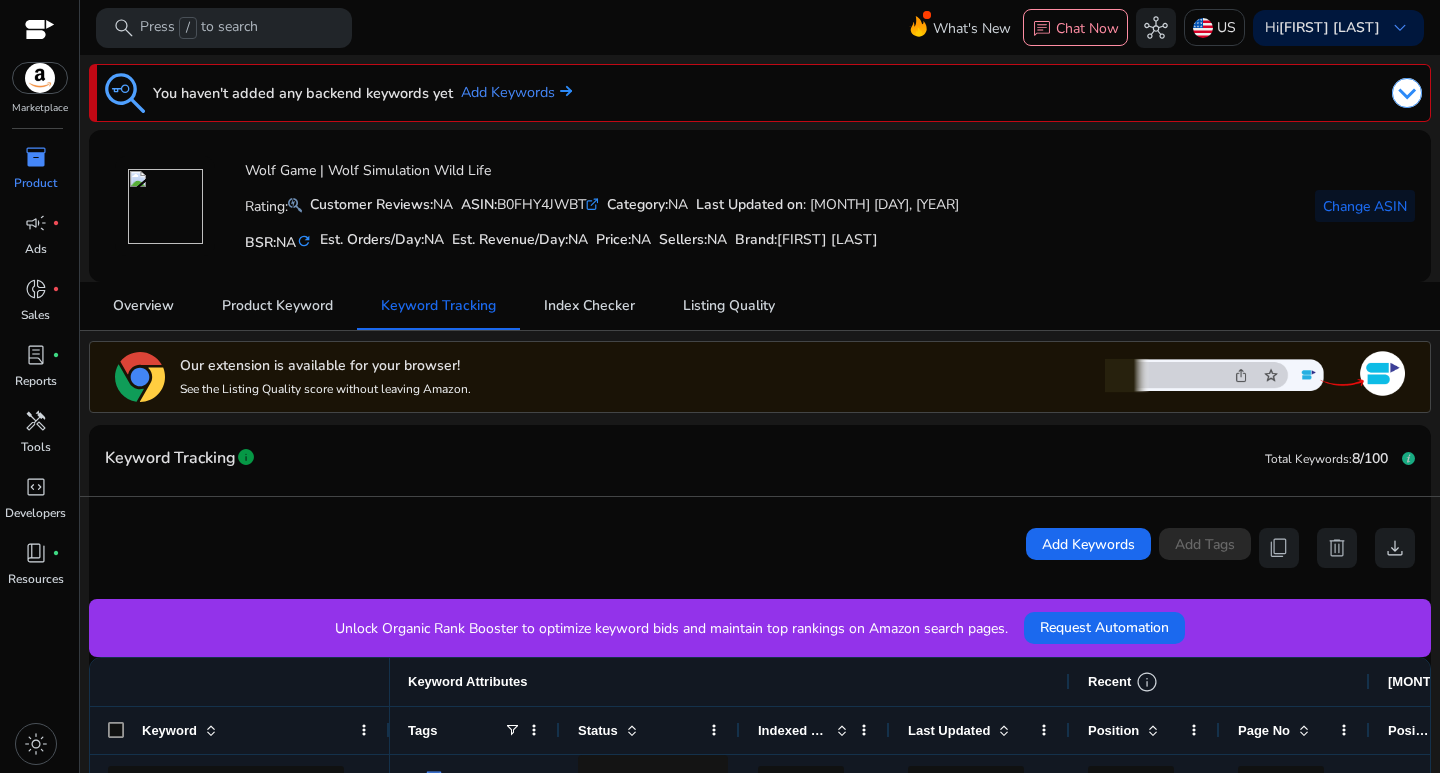 scroll, scrollTop: 0, scrollLeft: 0, axis: both 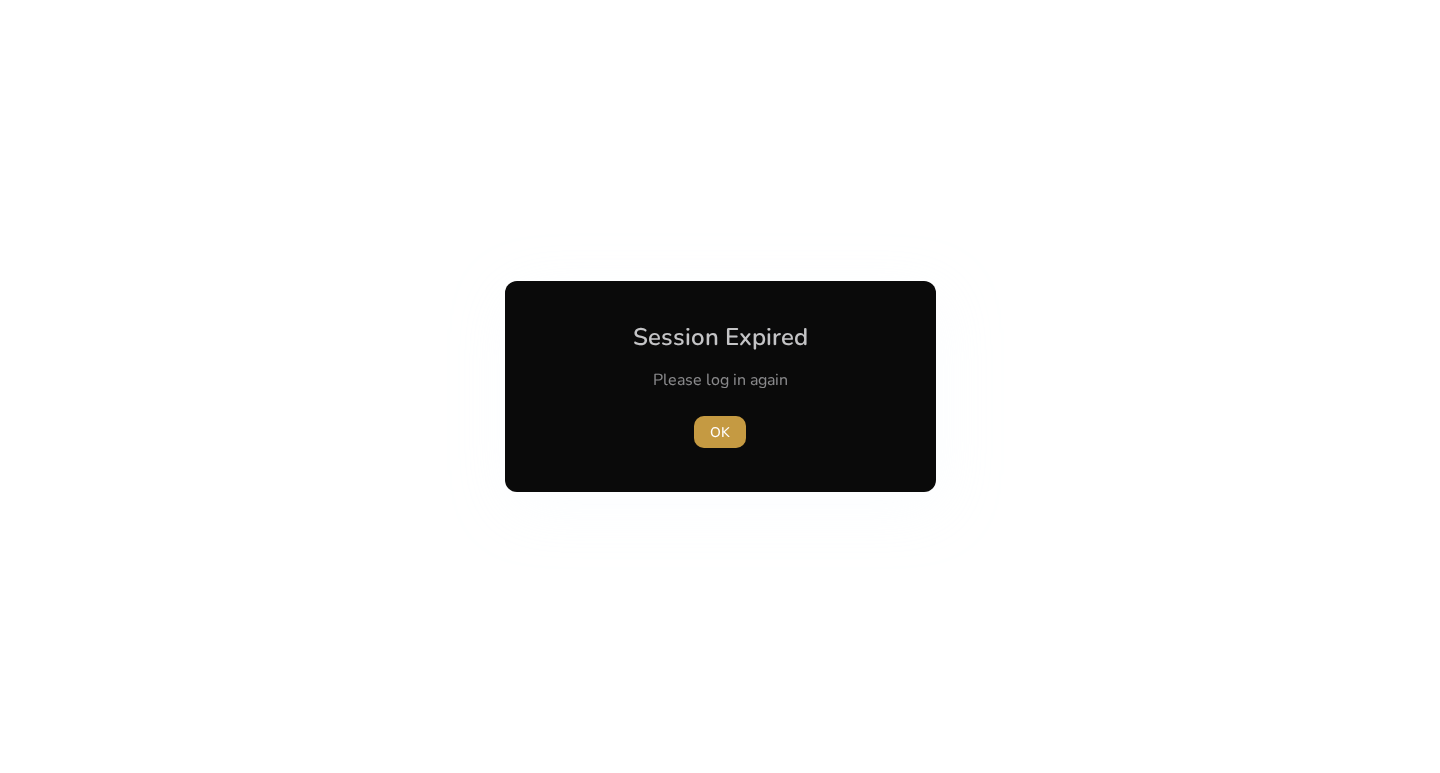 click at bounding box center [720, 432] 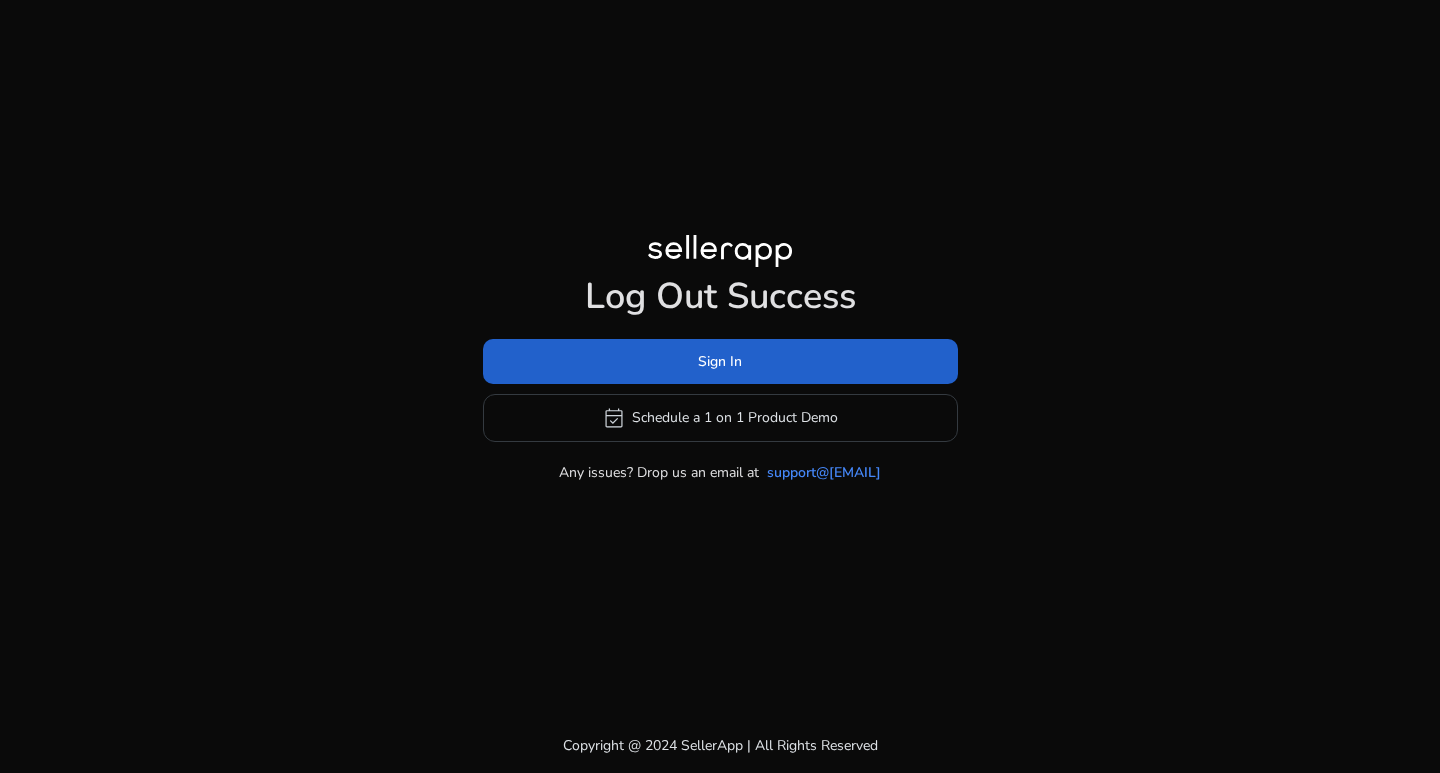 click on "Sign In" 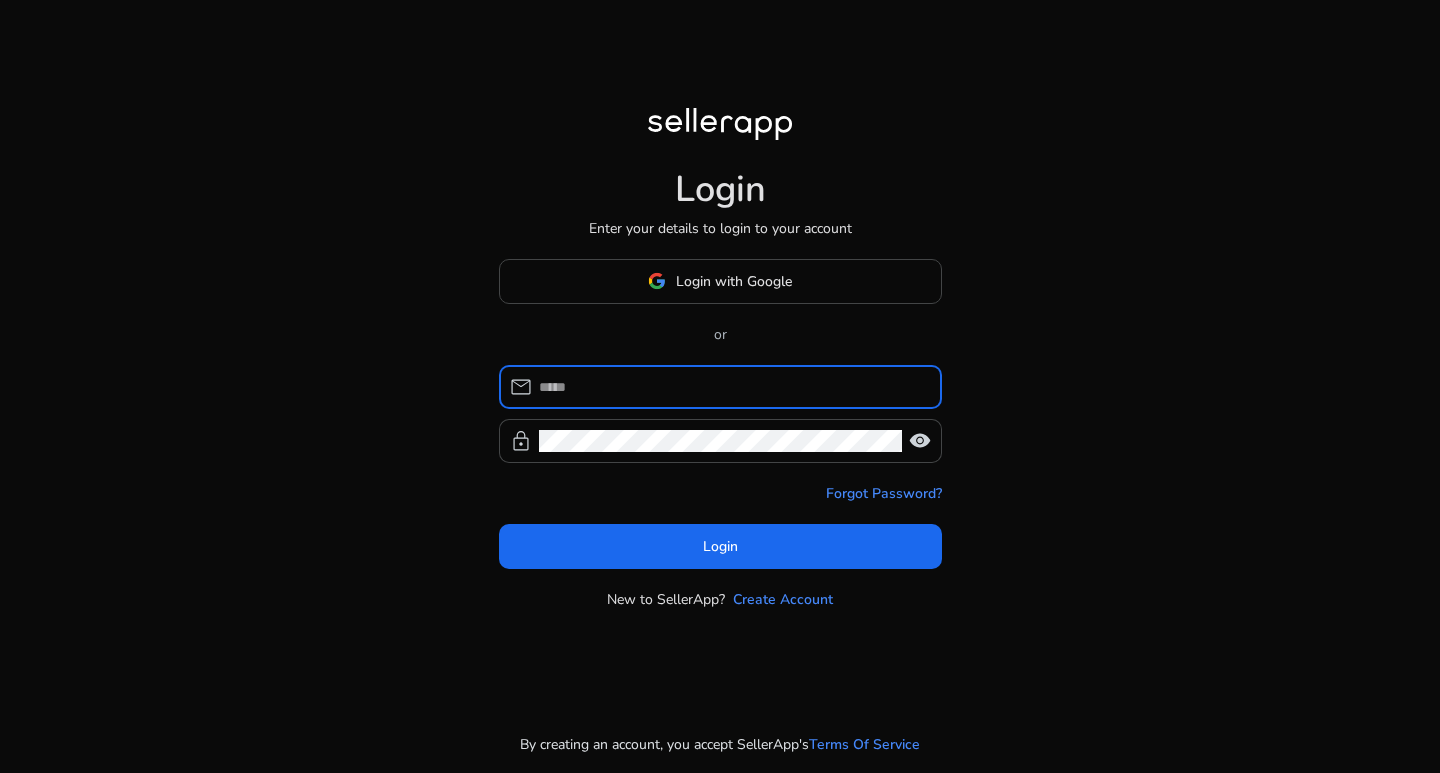 type on "**********" 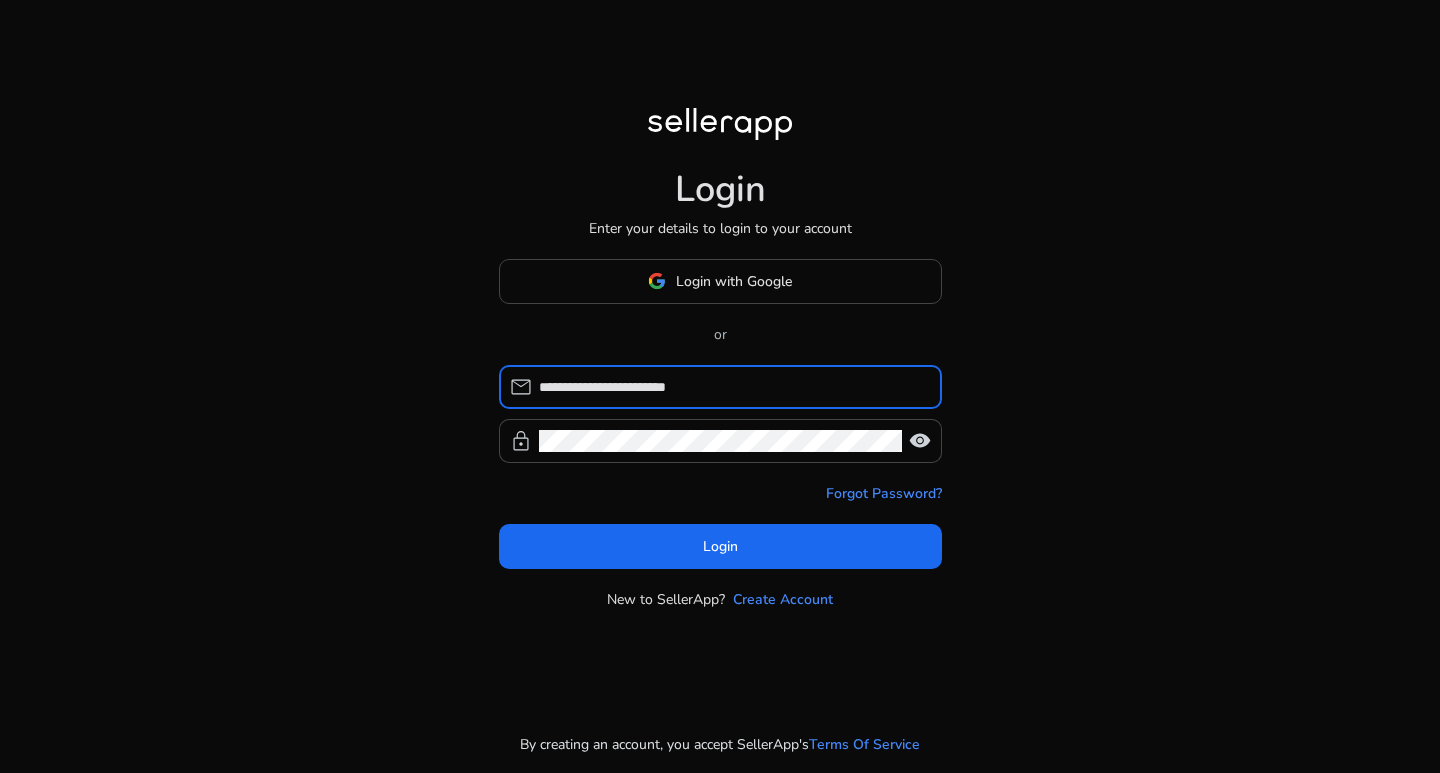 click on "**********" at bounding box center (732, 387) 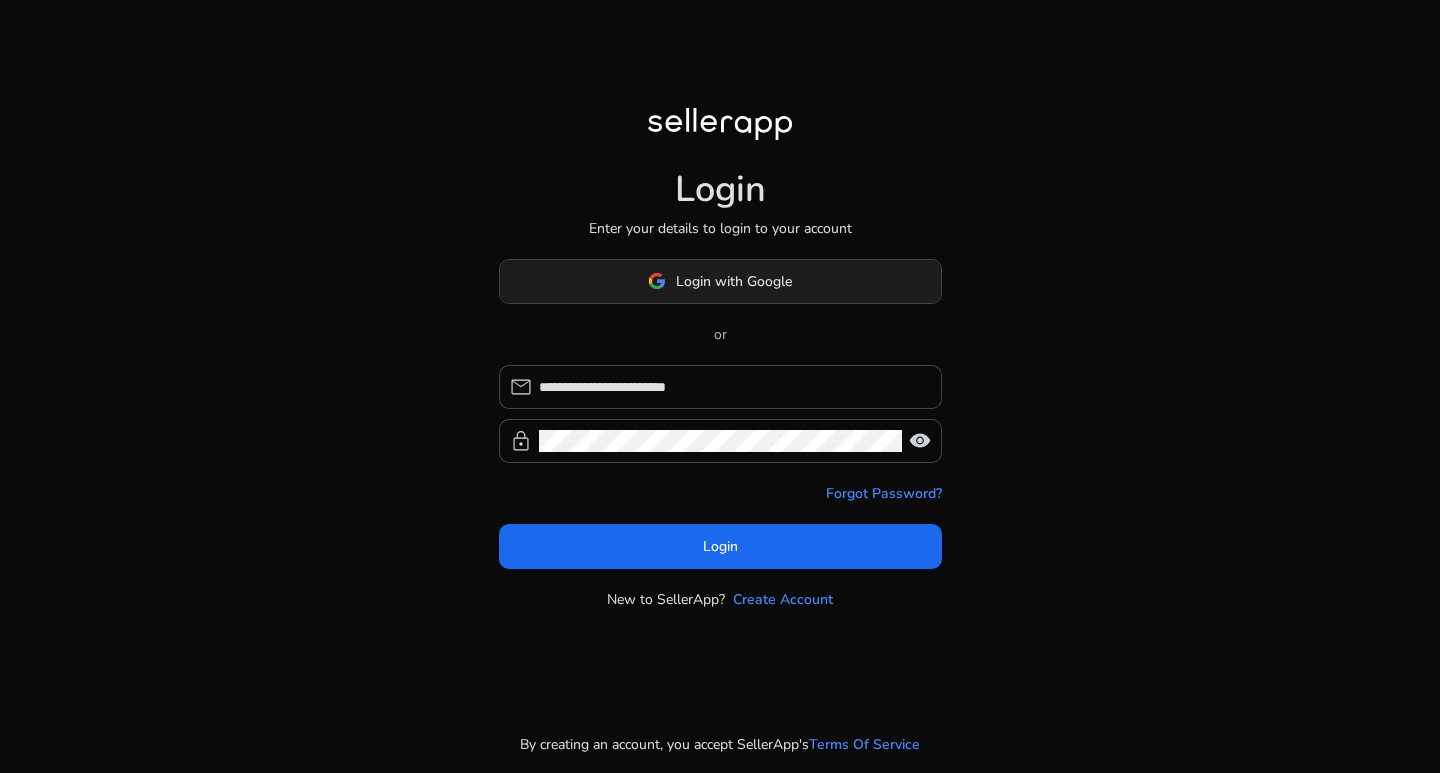 click on "Login with Google" 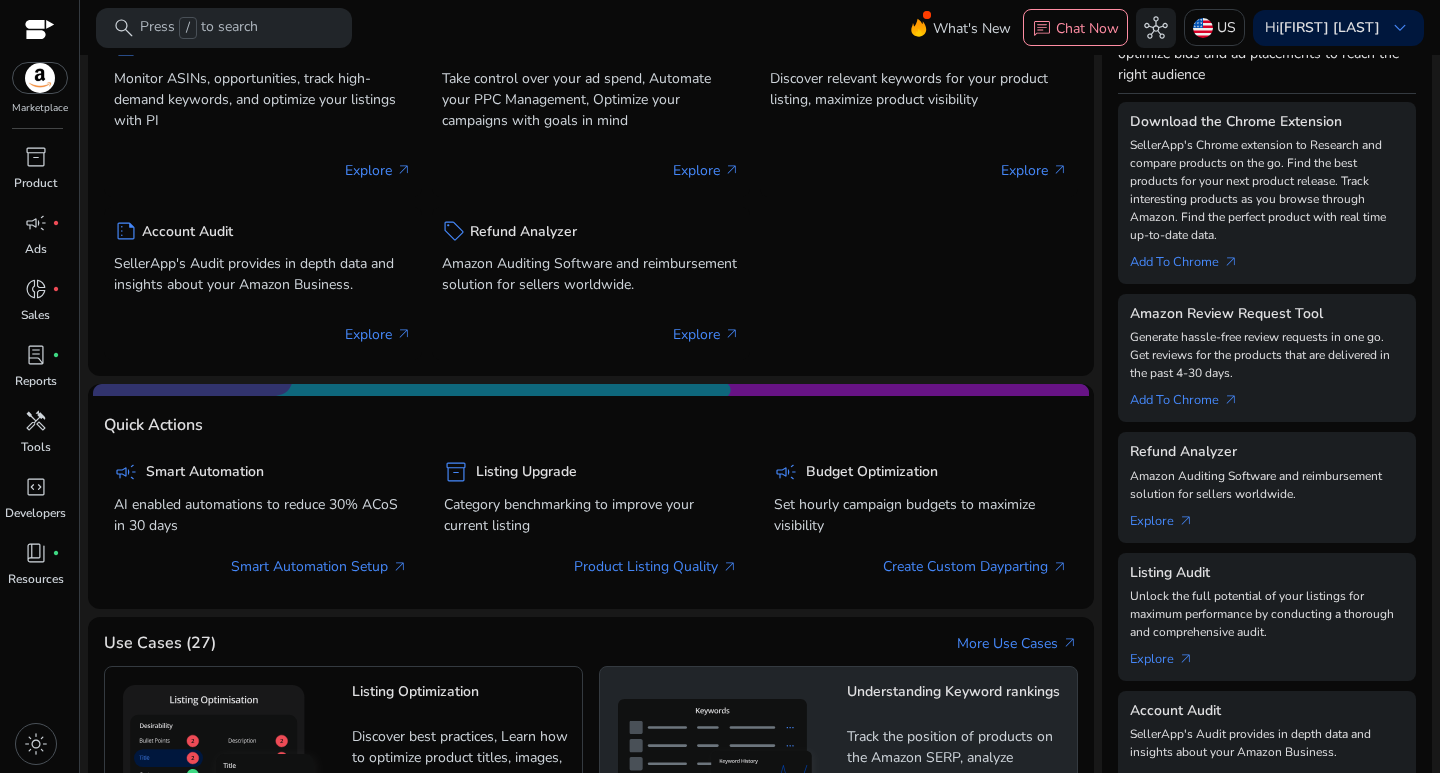 scroll, scrollTop: 0, scrollLeft: 0, axis: both 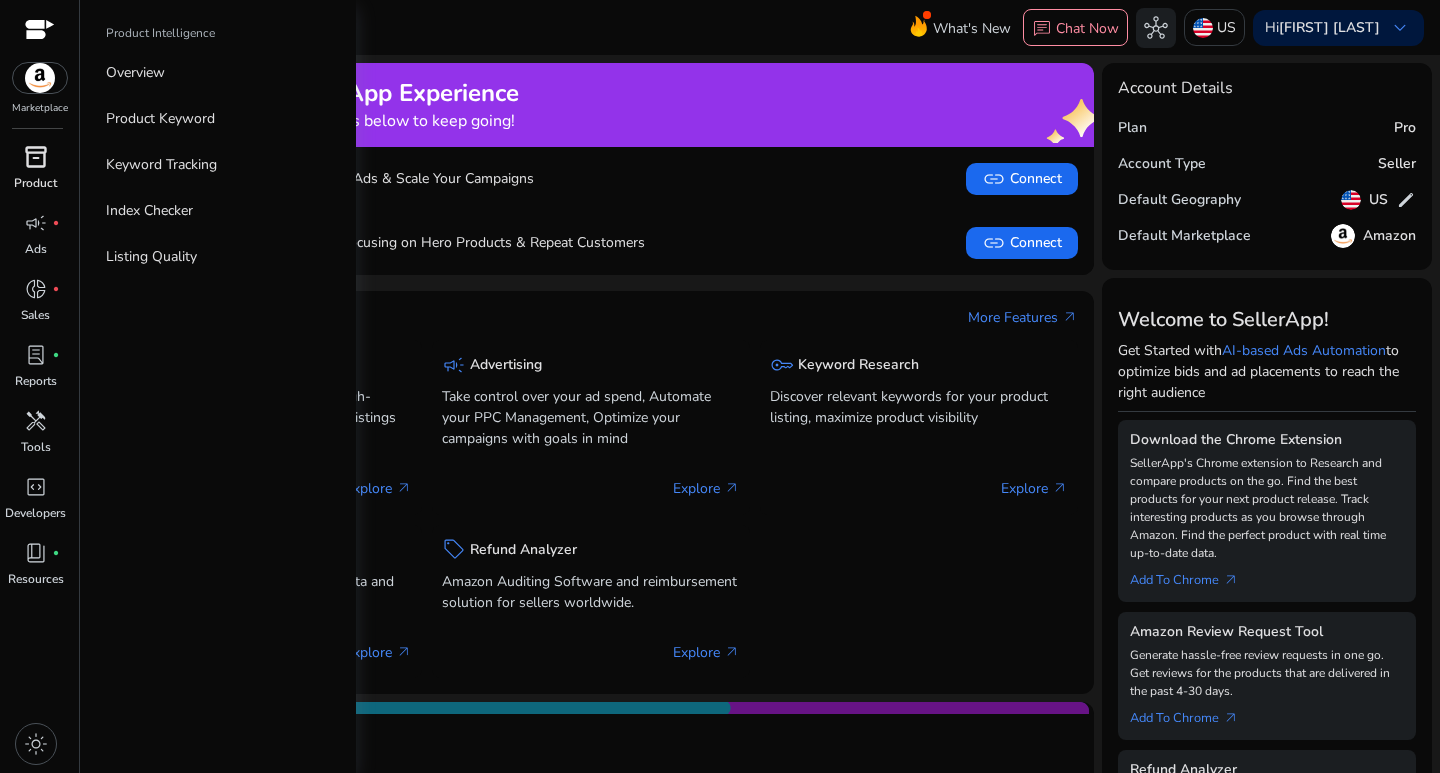 click on "inventory_2" at bounding box center [36, 157] 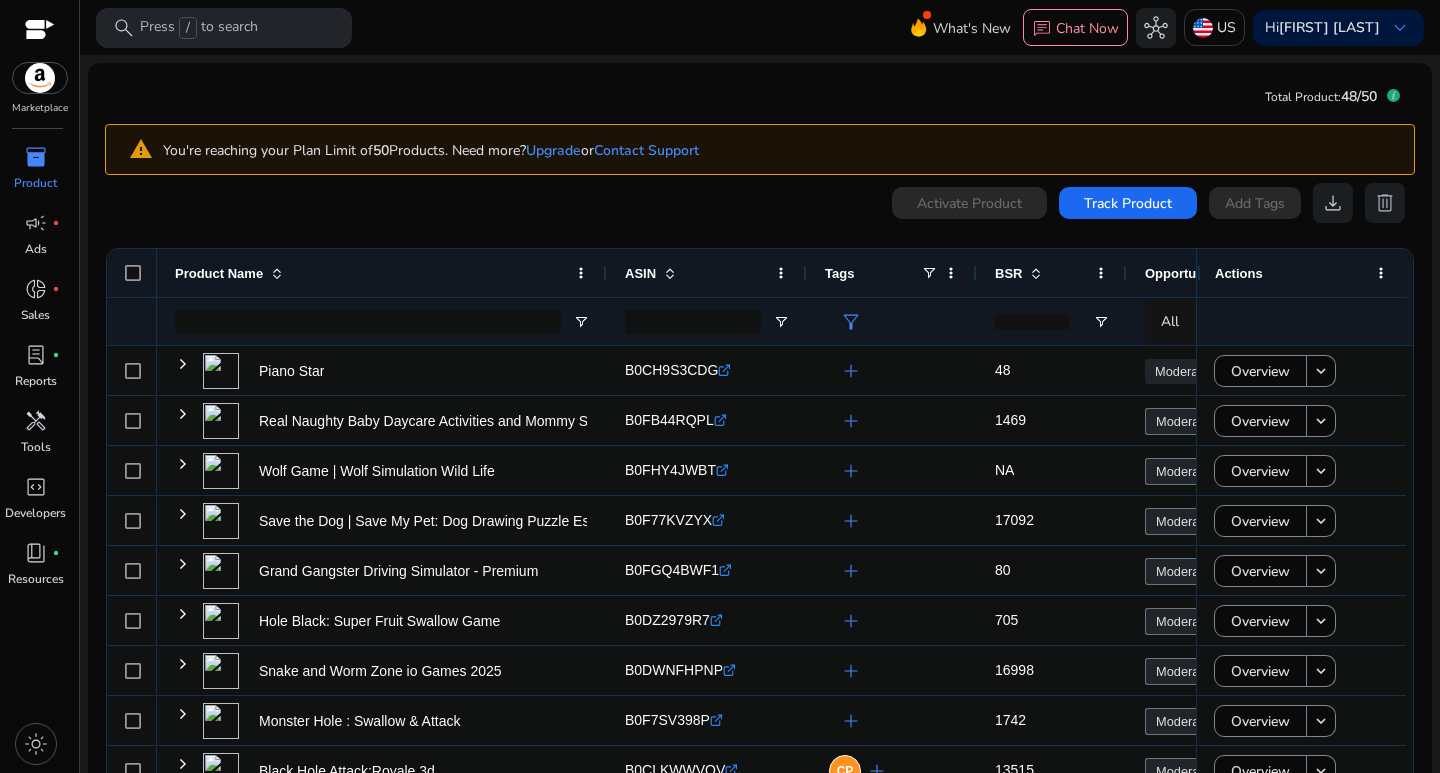 scroll, scrollTop: 801, scrollLeft: 0, axis: vertical 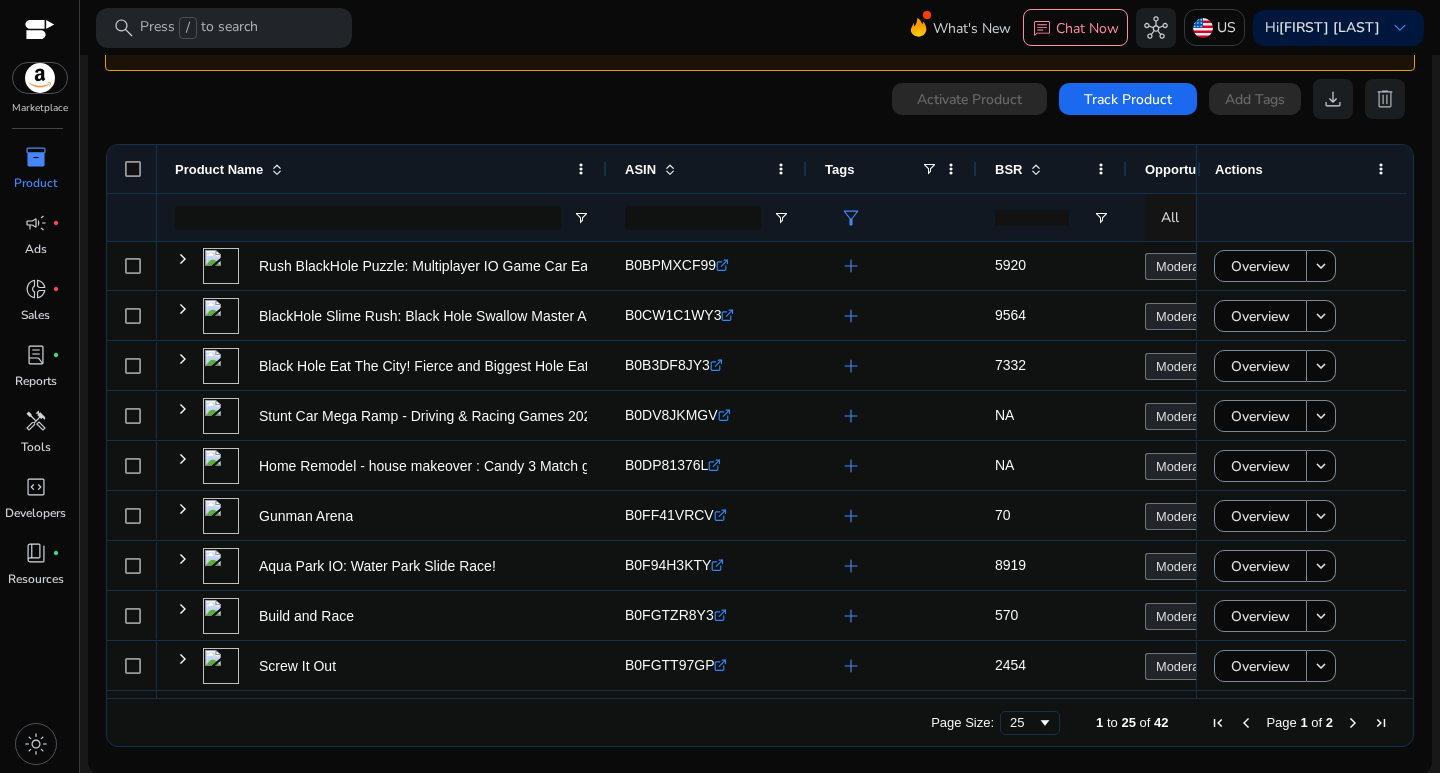 click on "Page
1
of
2" at bounding box center [1299, 723] 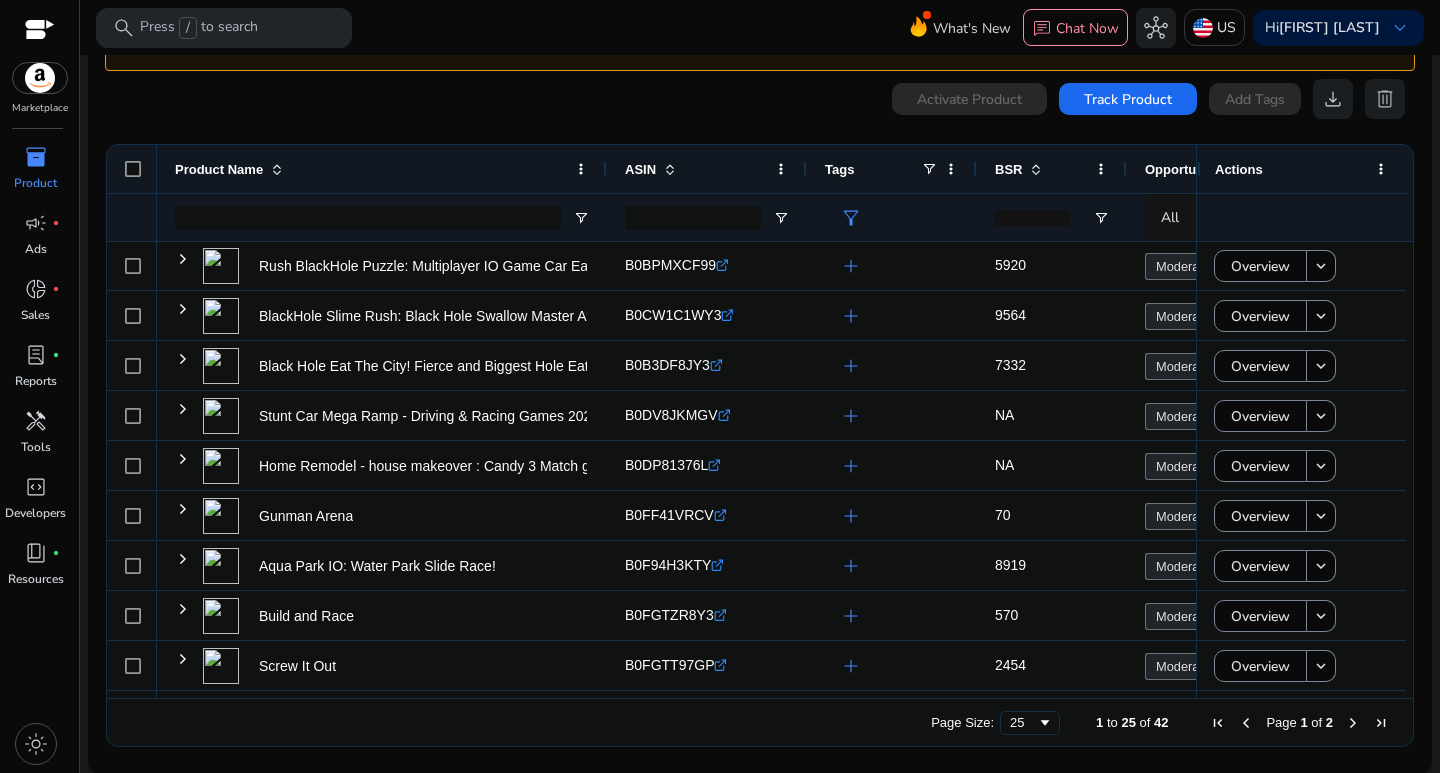 click at bounding box center [1353, 723] 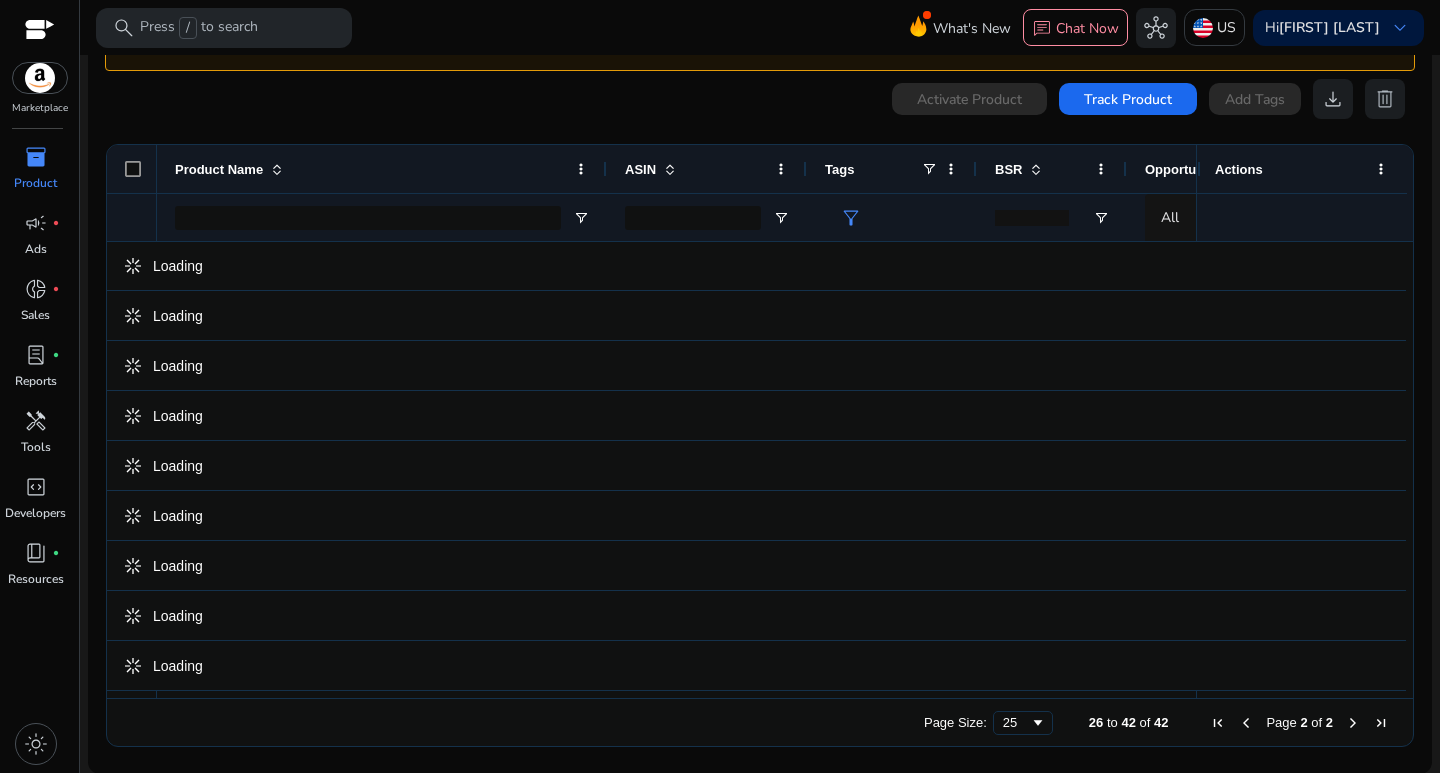 scroll, scrollTop: 0, scrollLeft: 0, axis: both 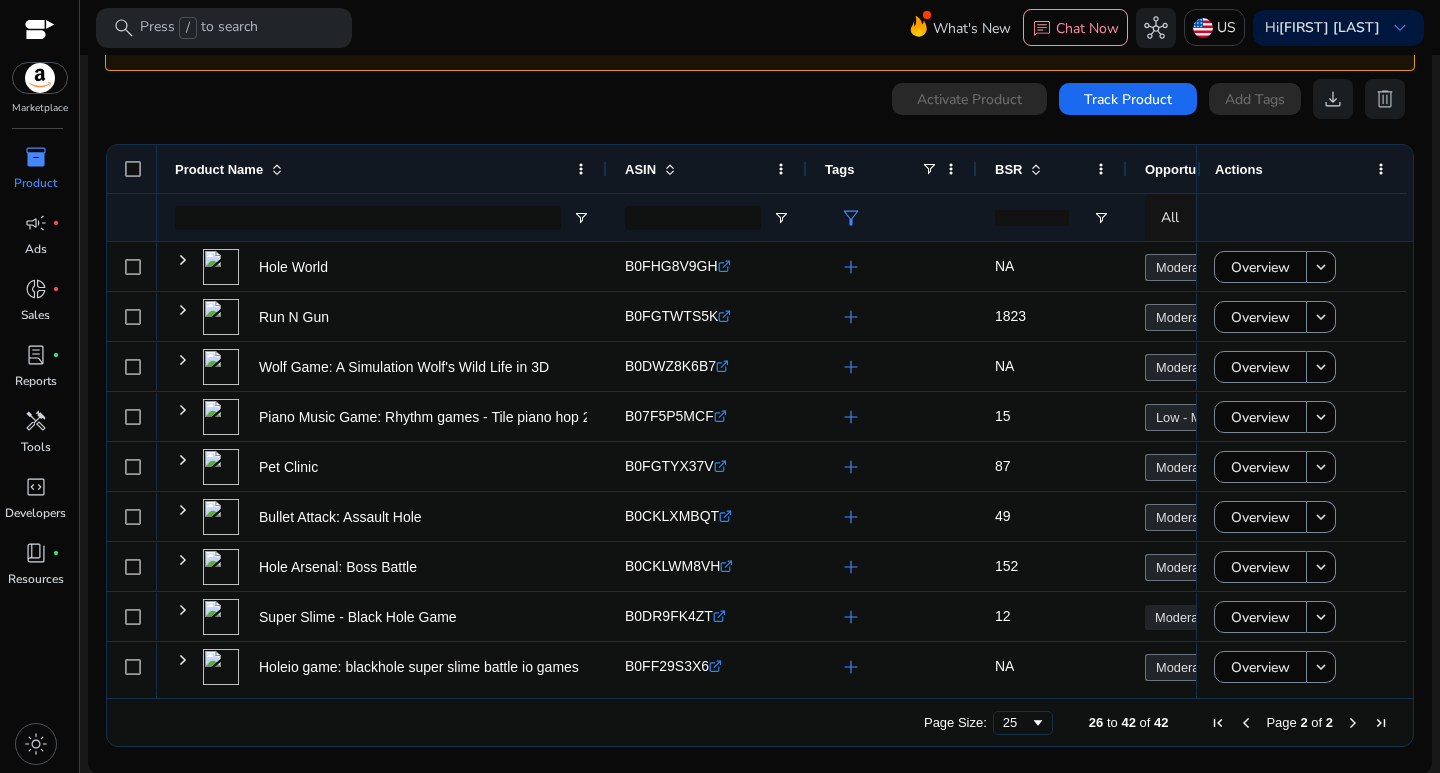 click 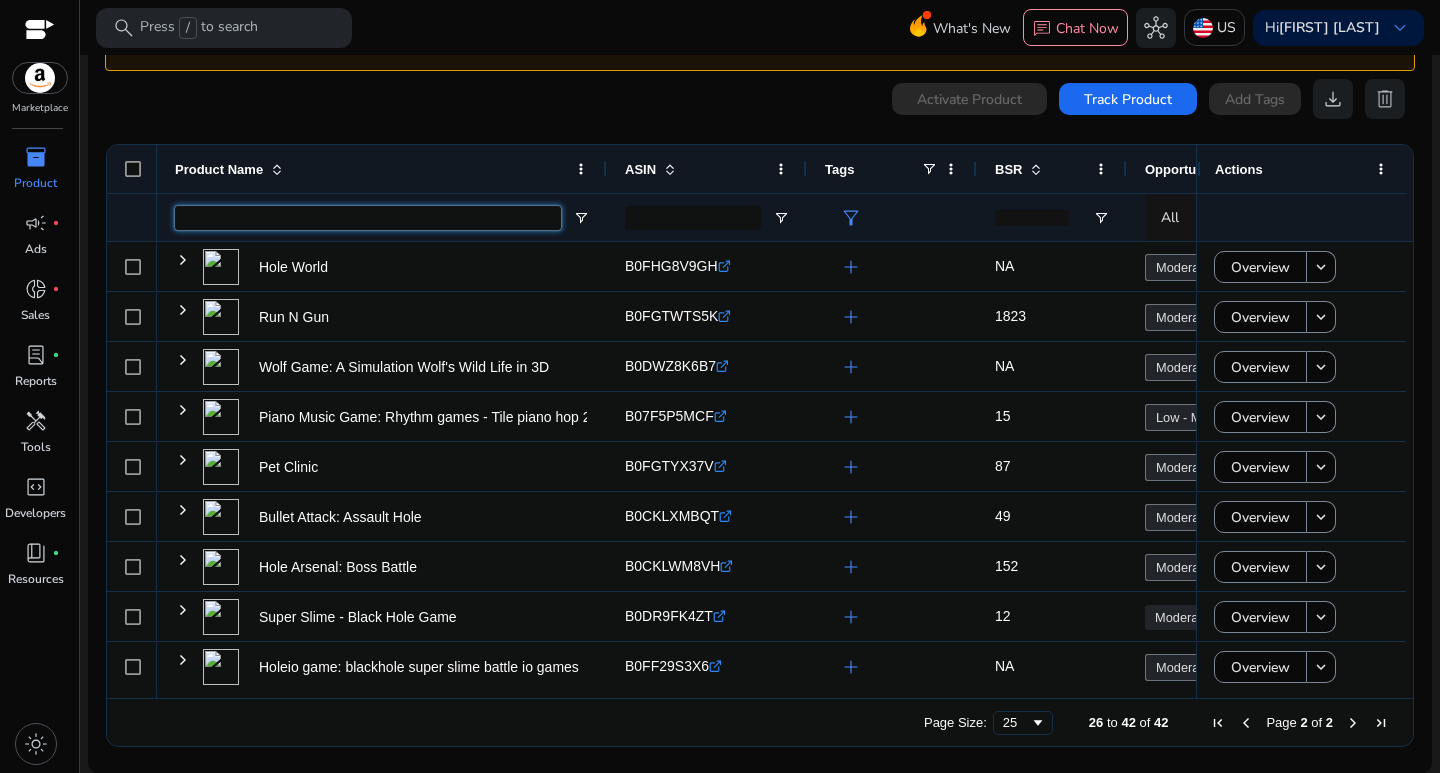 click at bounding box center (368, 218) 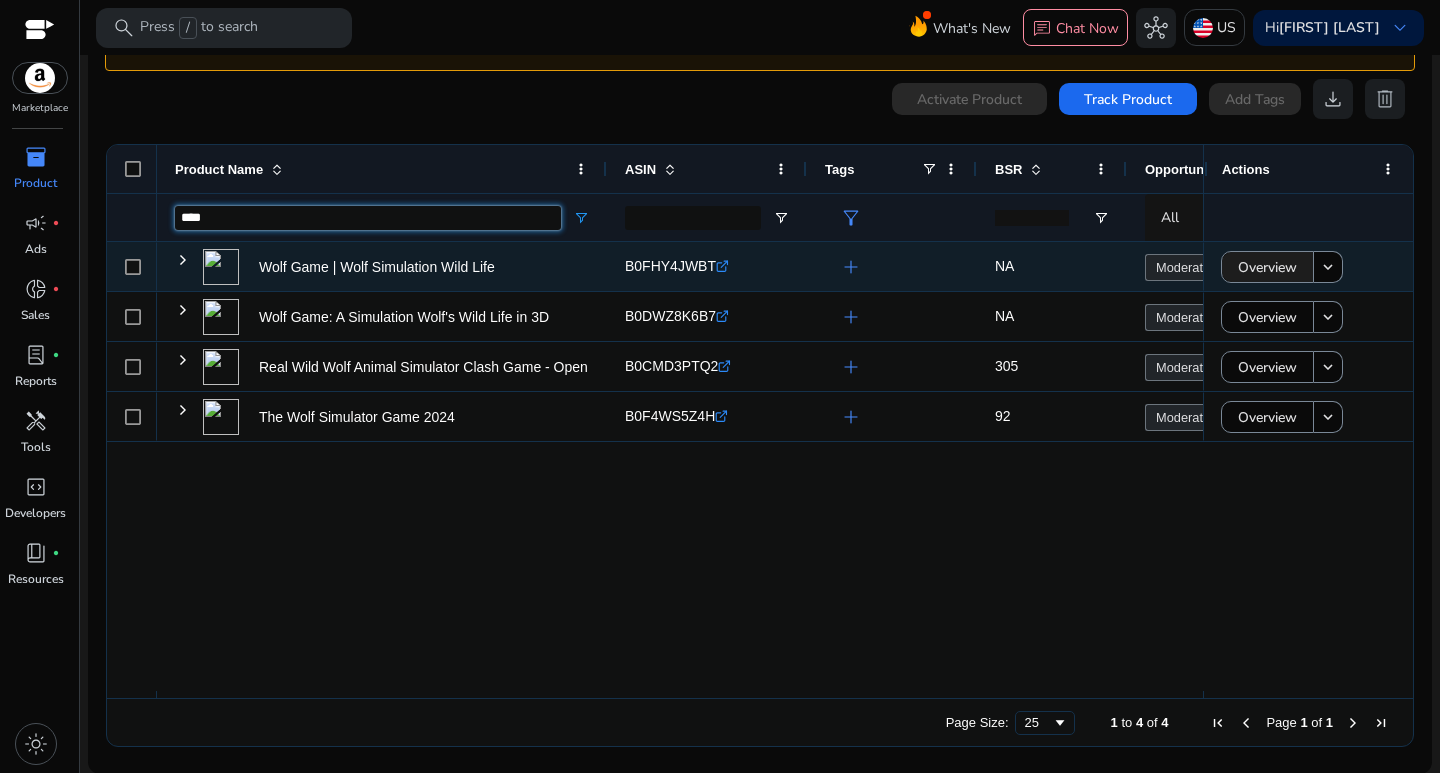 type on "****" 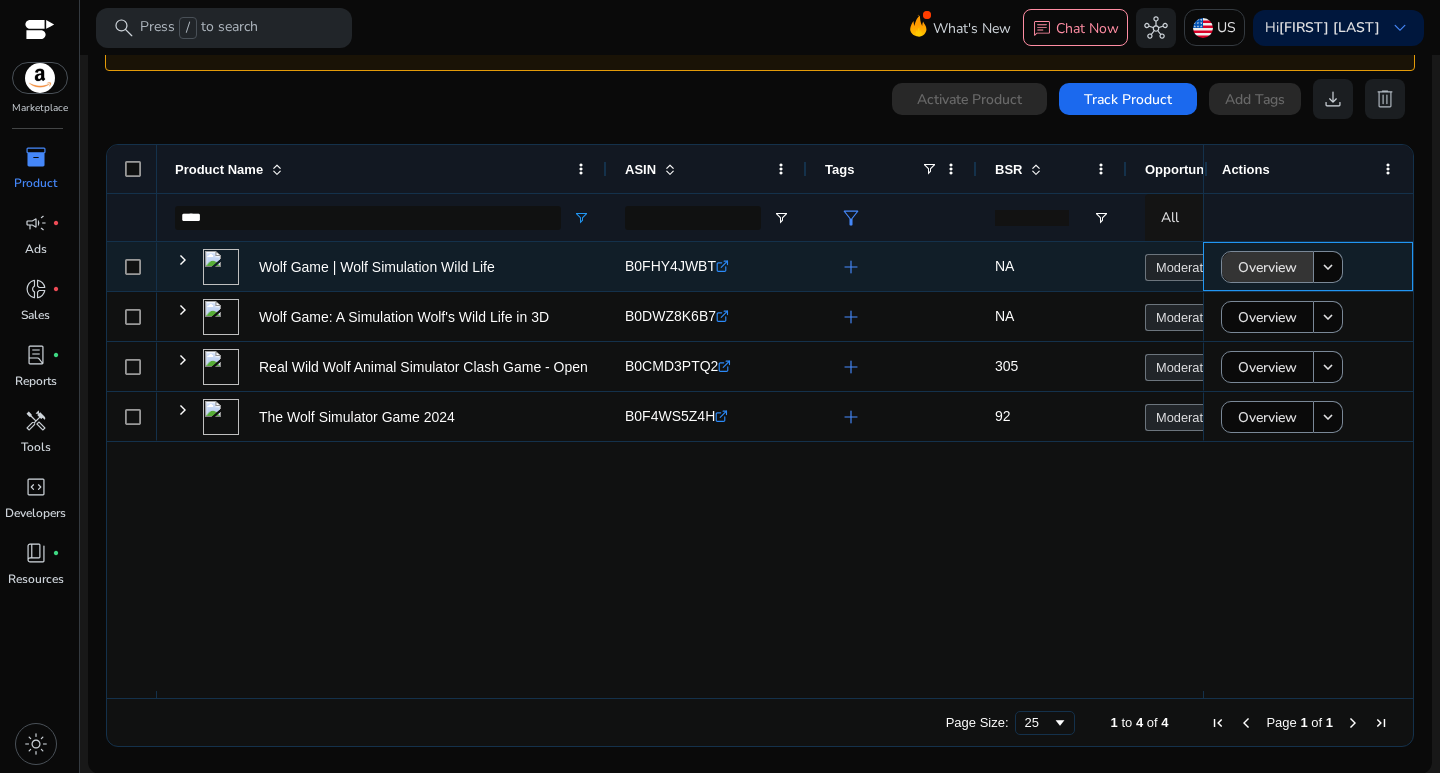 click on "Overview" 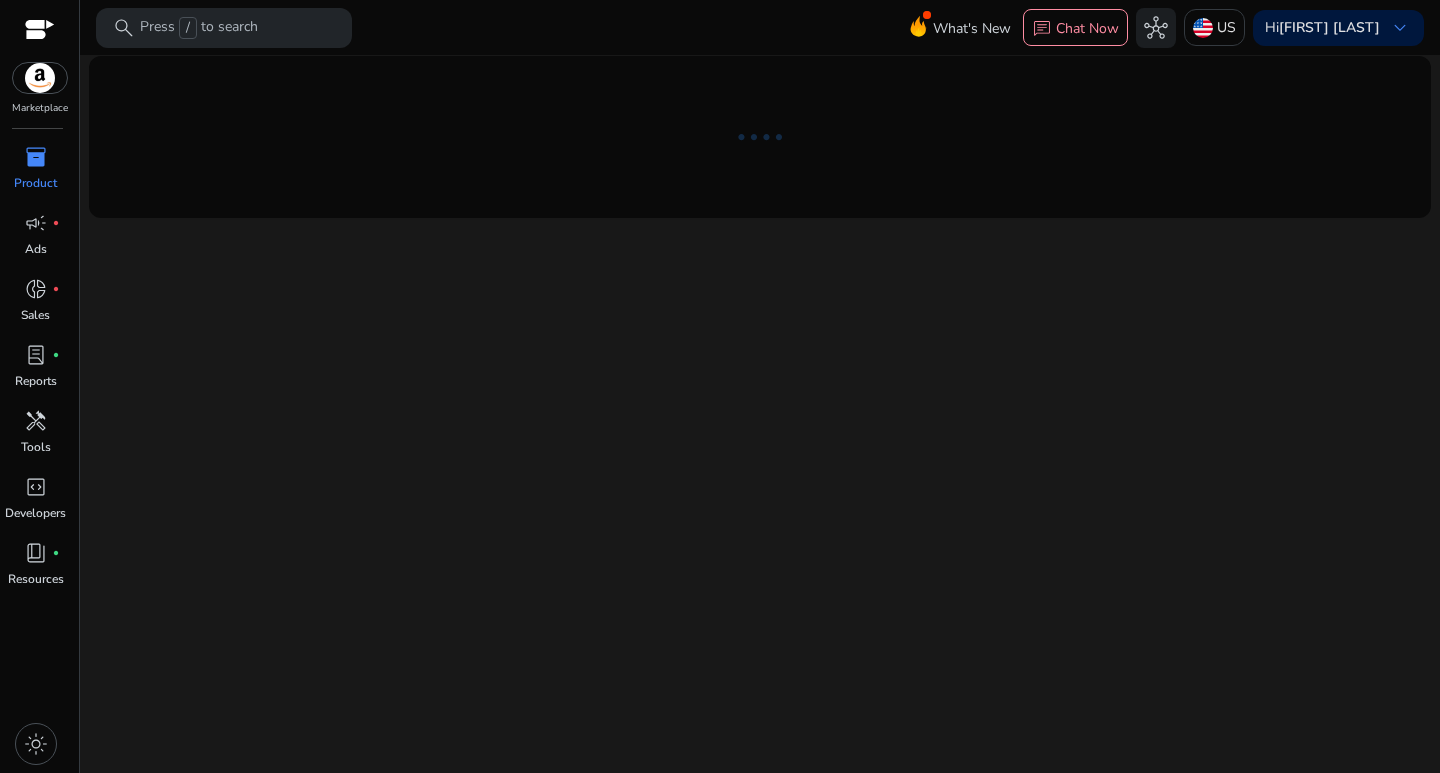 scroll, scrollTop: 0, scrollLeft: 0, axis: both 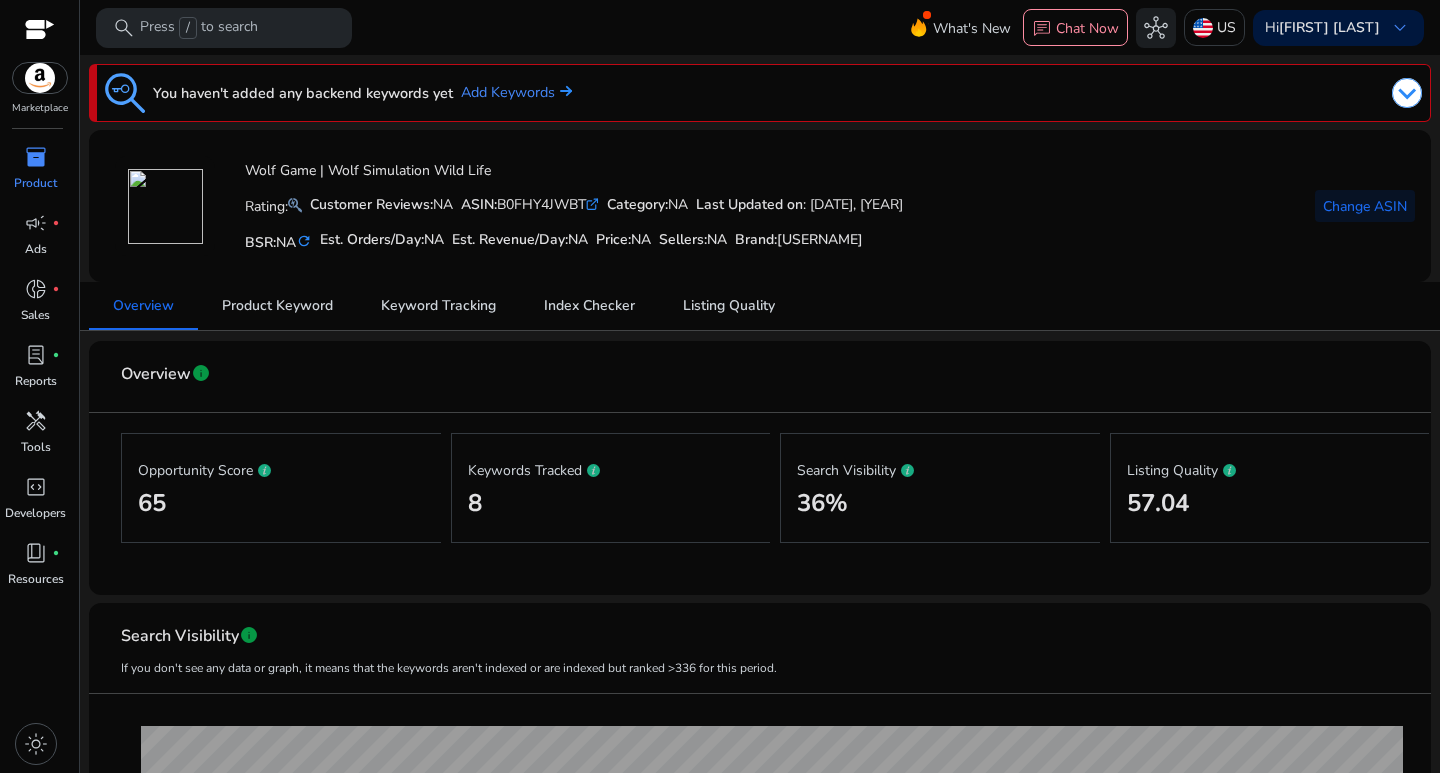 drag, startPoint x: 804, startPoint y: 500, endPoint x: 826, endPoint y: 500, distance: 22 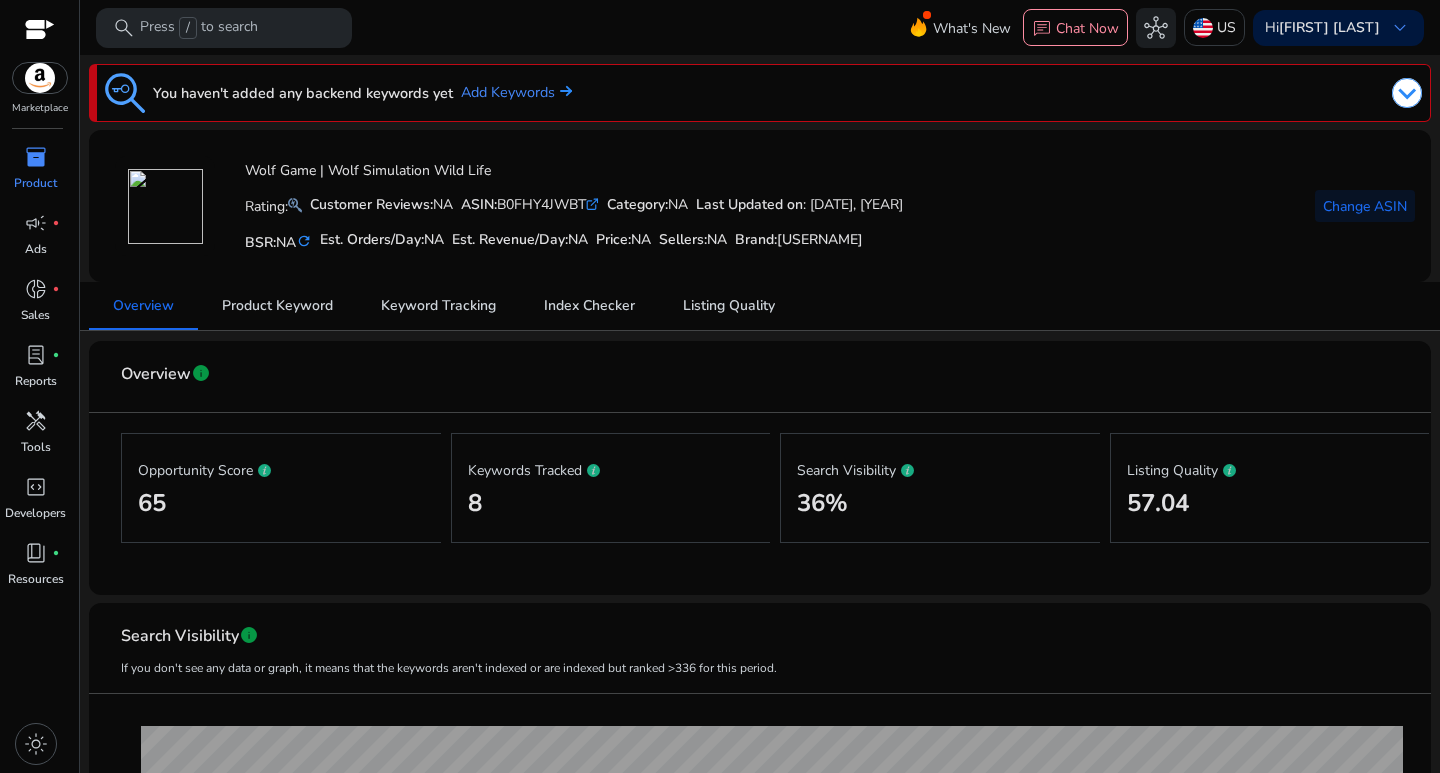 click on "57.04" 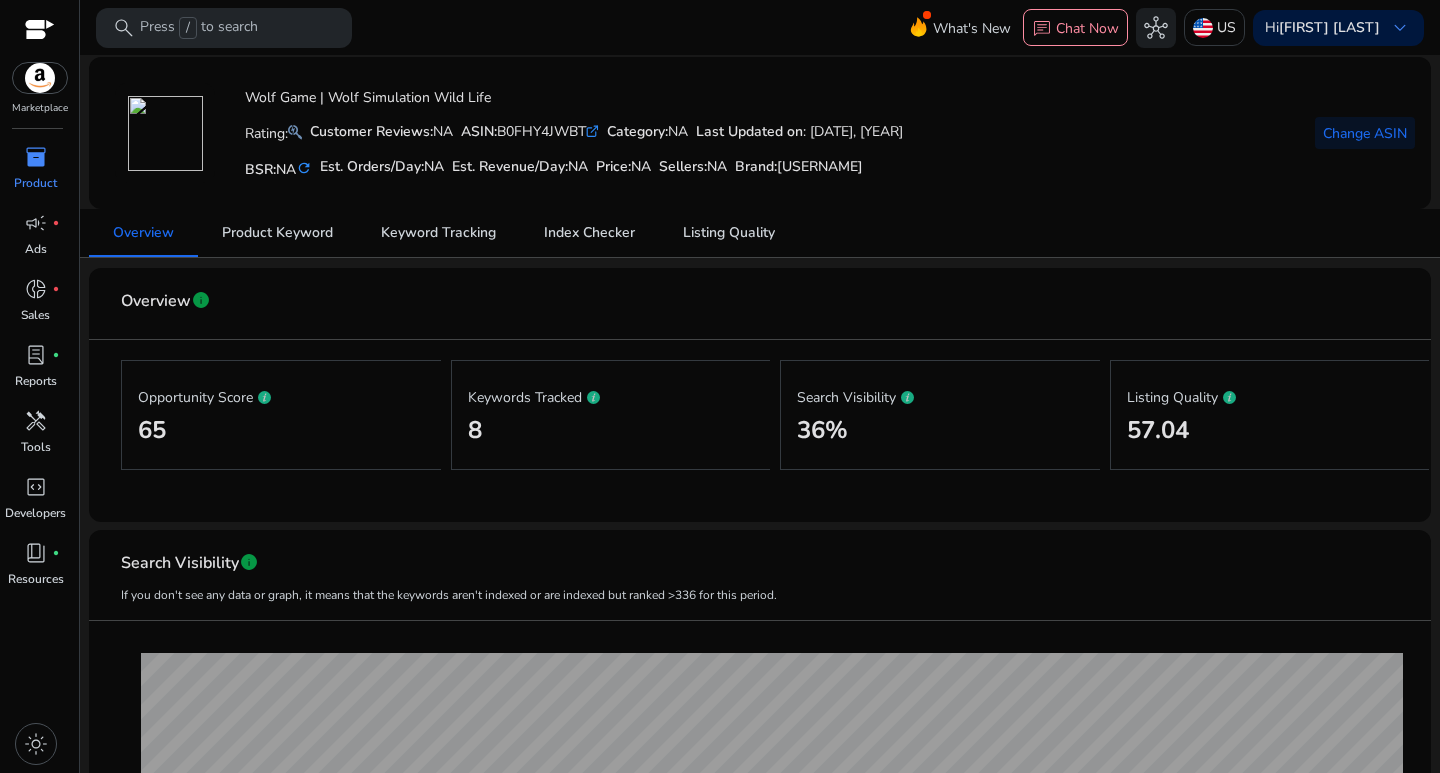 scroll, scrollTop: 0, scrollLeft: 0, axis: both 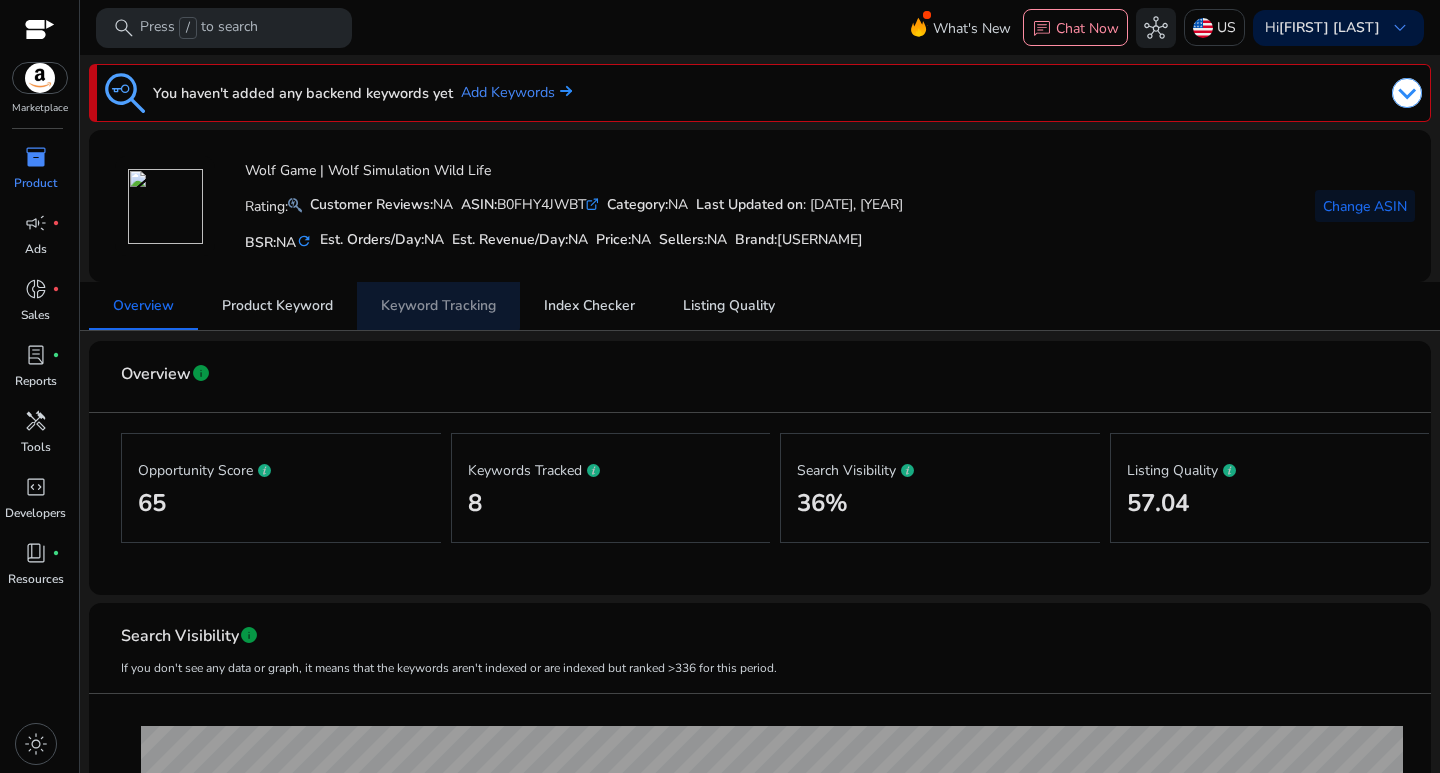 click on "Keyword Tracking" at bounding box center [438, 306] 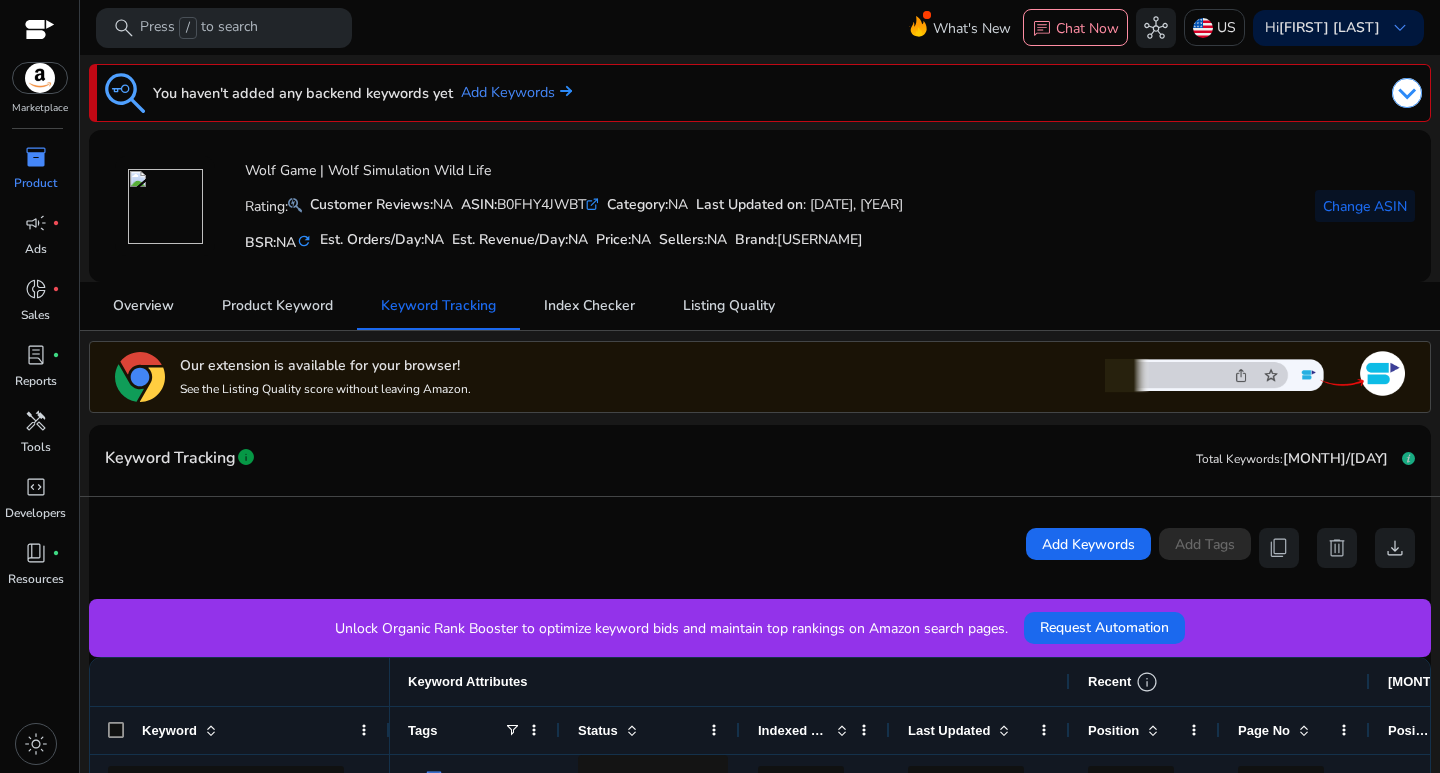 scroll, scrollTop: 507, scrollLeft: 0, axis: vertical 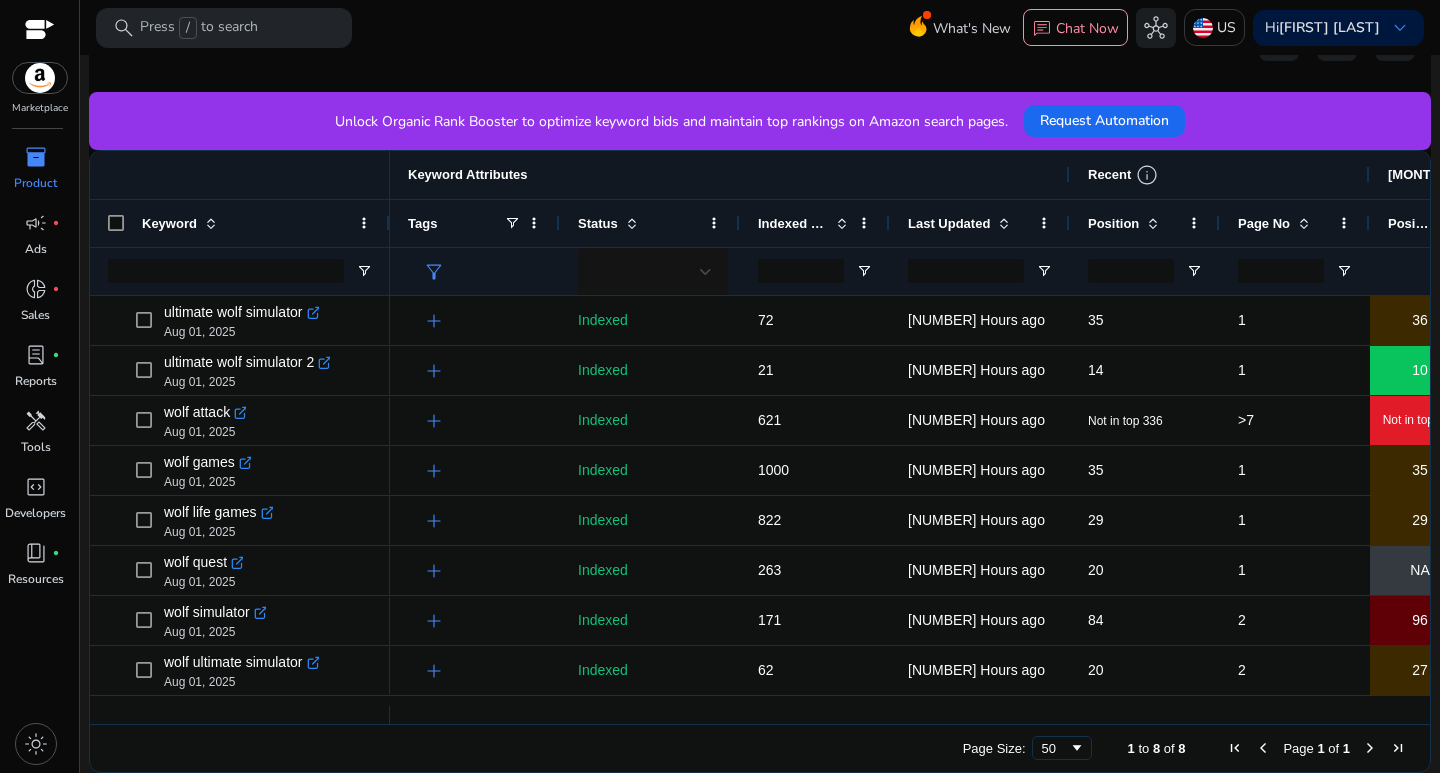 drag, startPoint x: 626, startPoint y: 718, endPoint x: 755, endPoint y: 731, distance: 129.65338 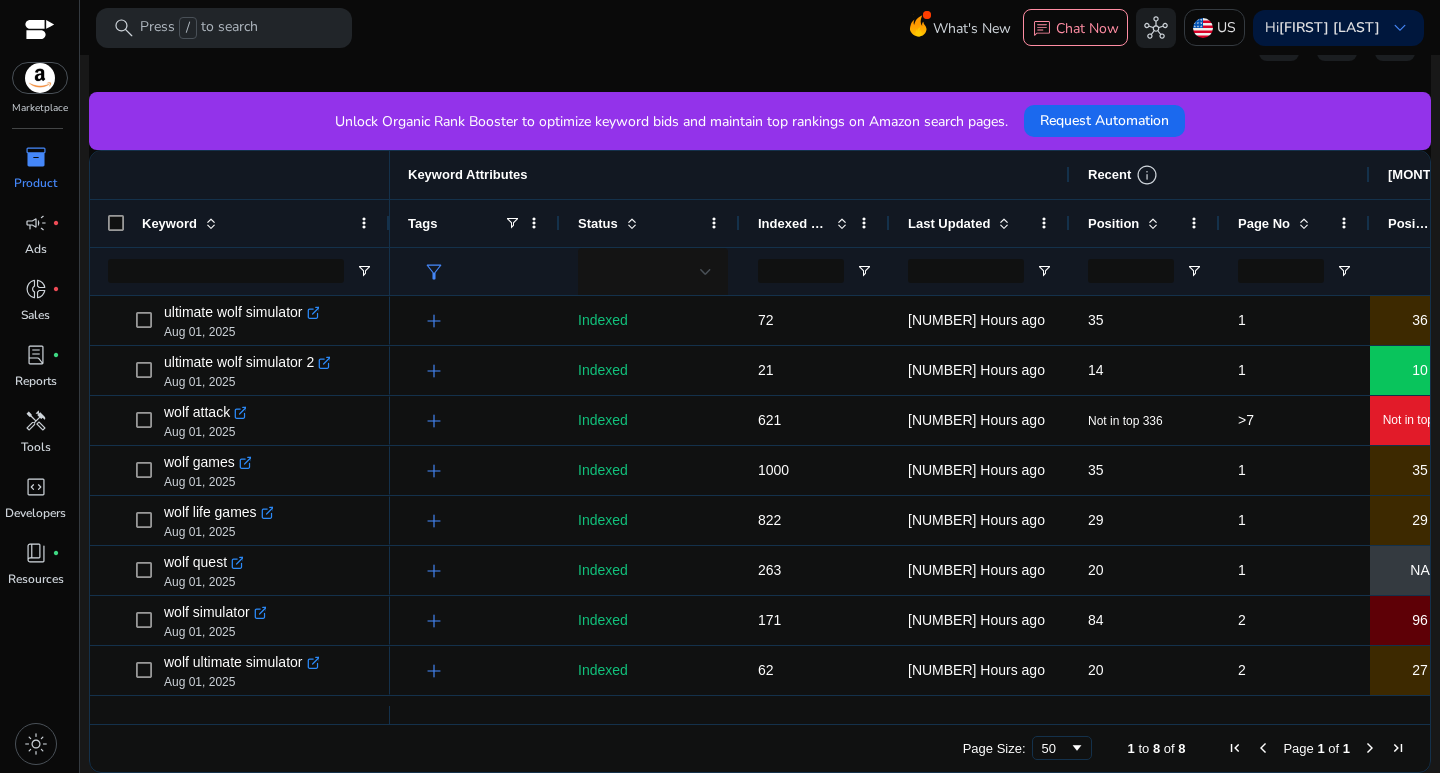 scroll, scrollTop: 0, scrollLeft: 194, axis: horizontal 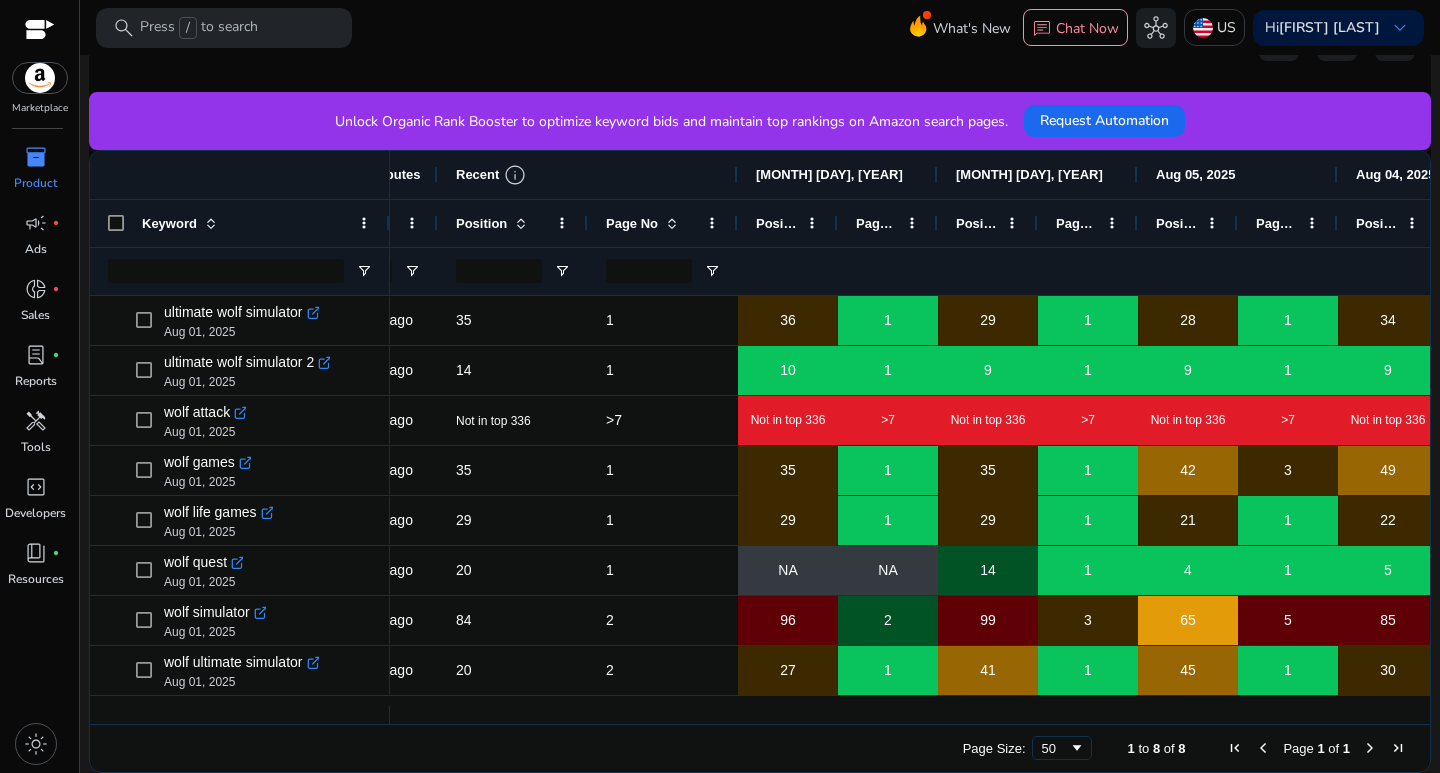 click at bounding box center [672, 223] 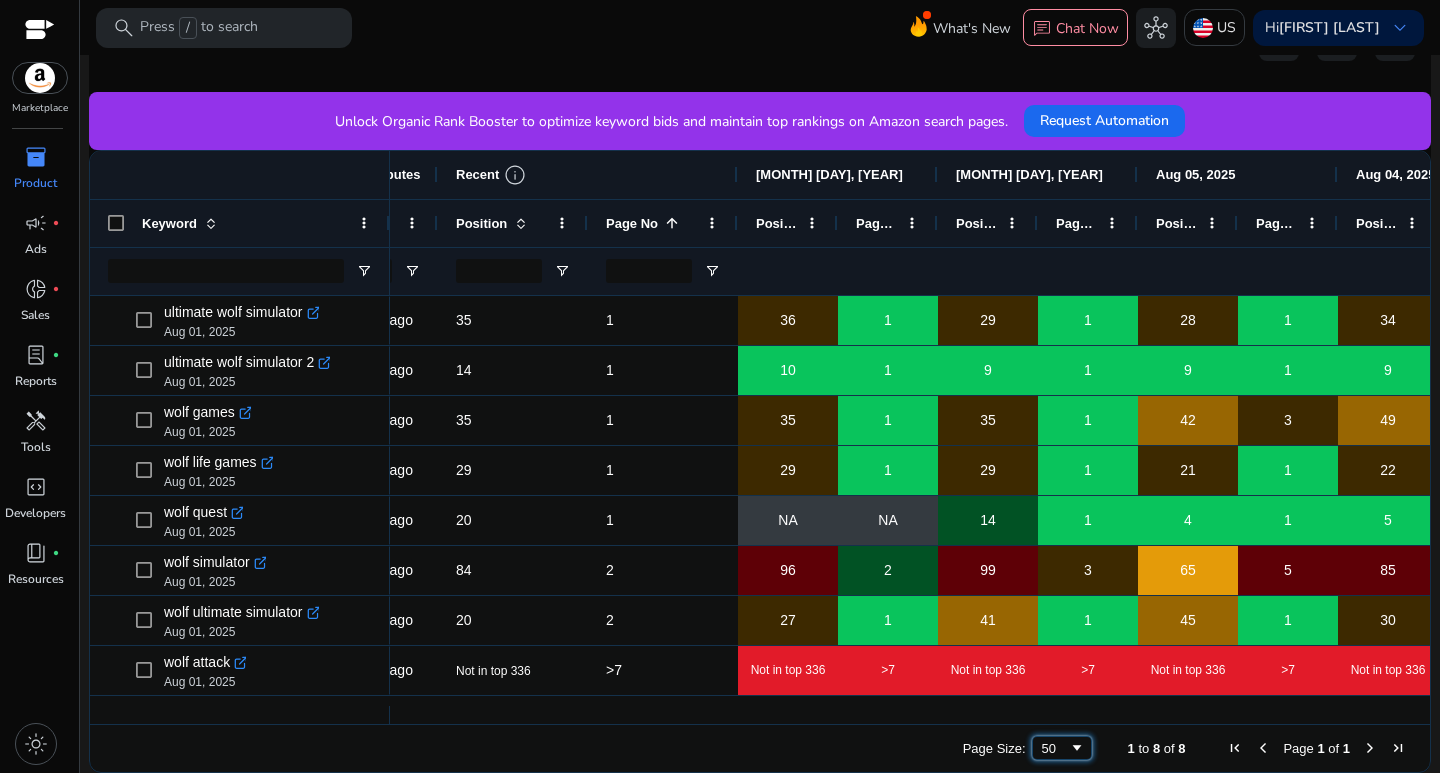 click on "50" at bounding box center (1062, 748) 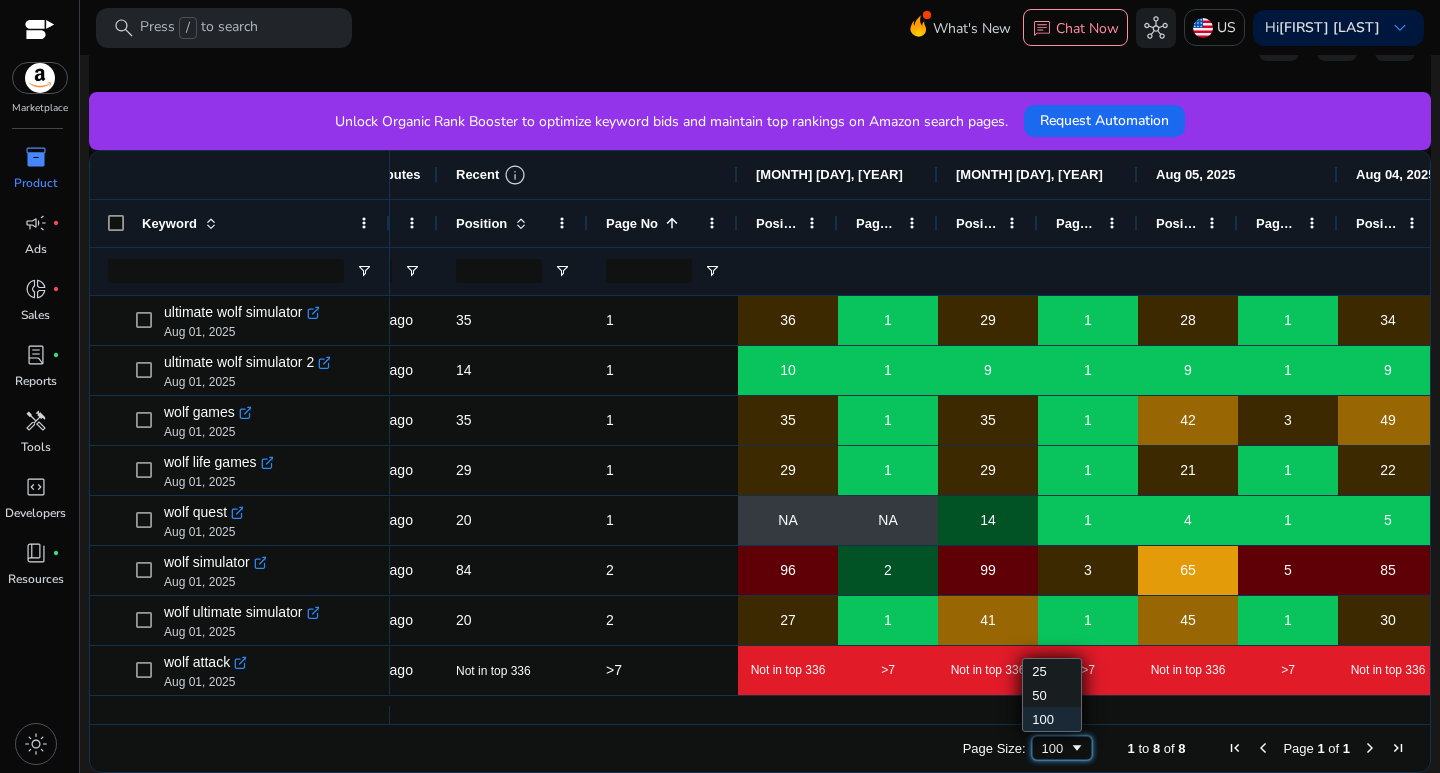 click at bounding box center [1077, 748] 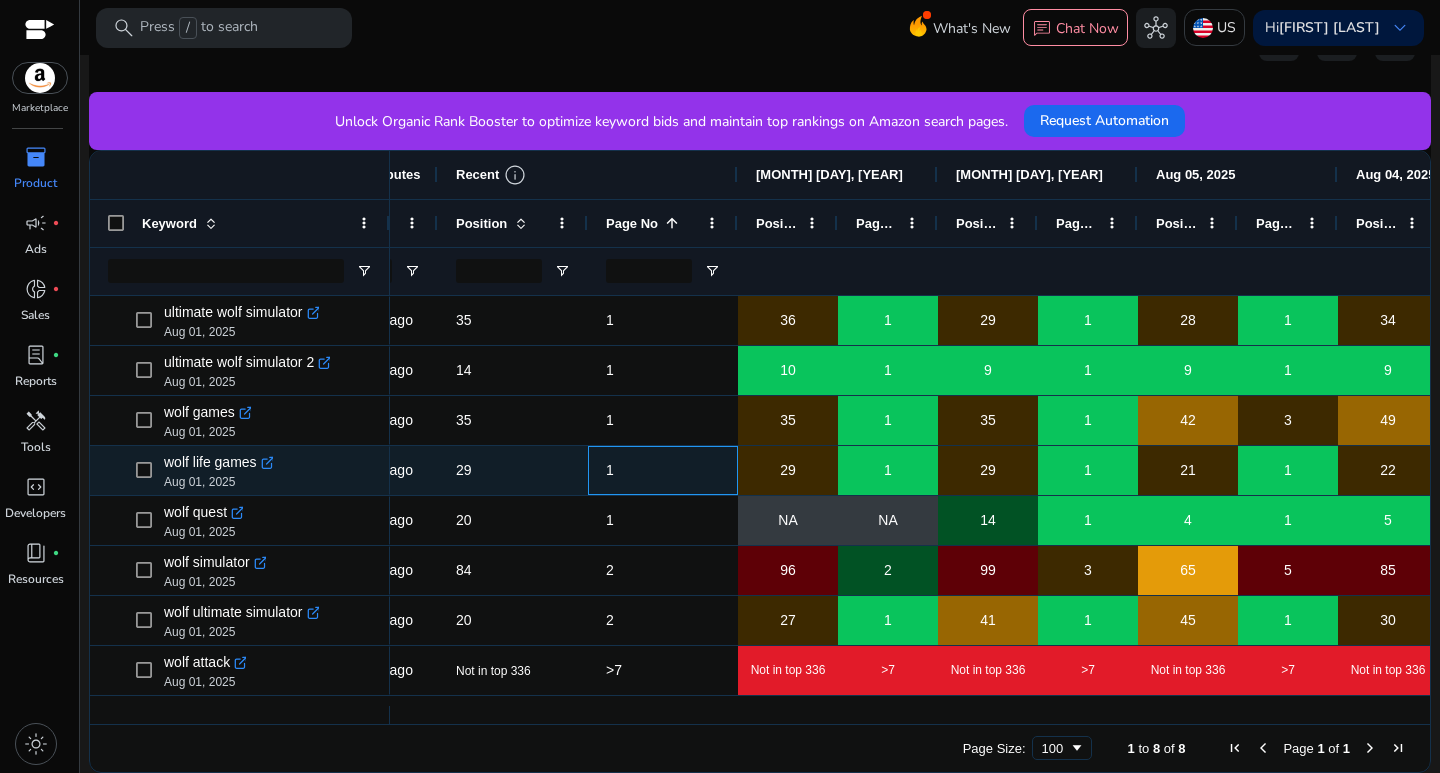 click on "1" at bounding box center (663, 470) 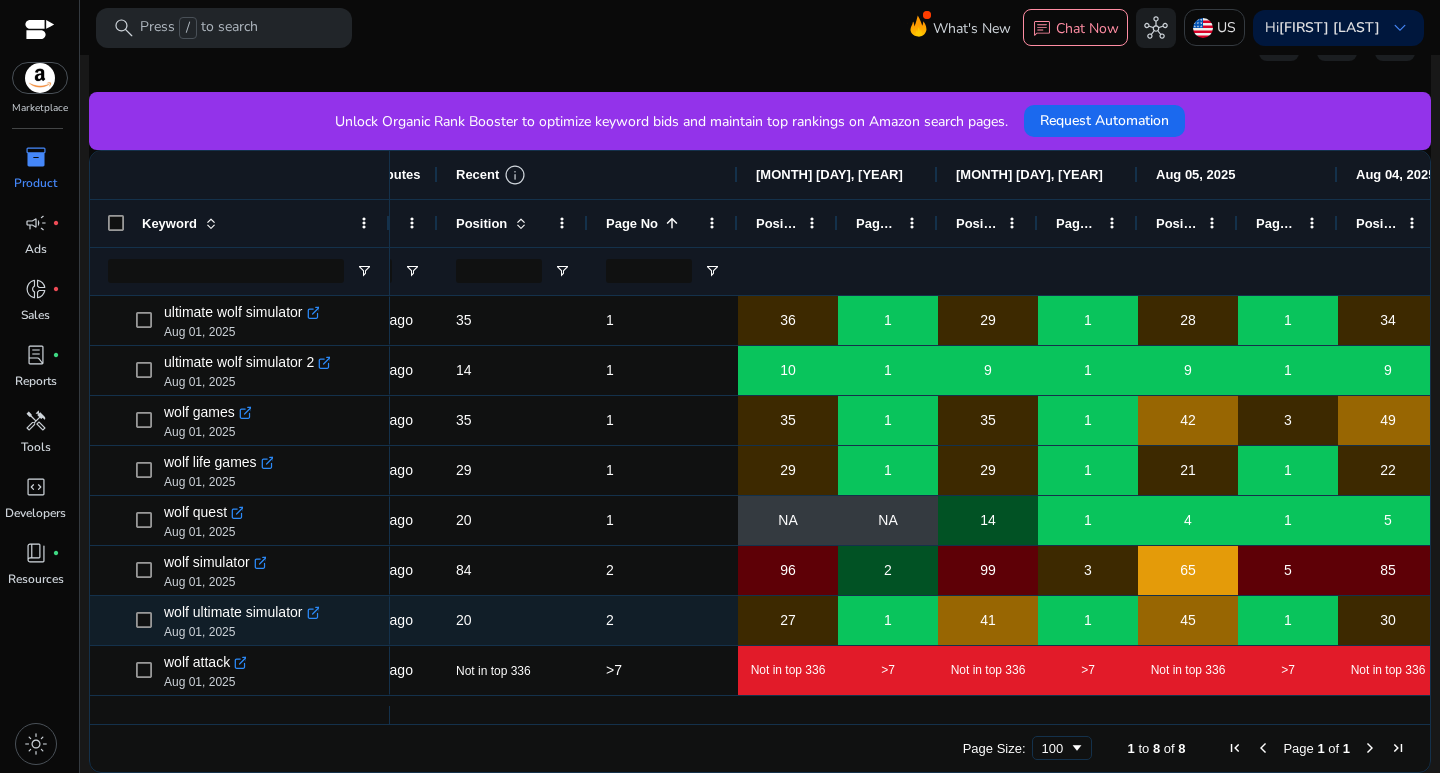 click on "2" at bounding box center (663, 620) 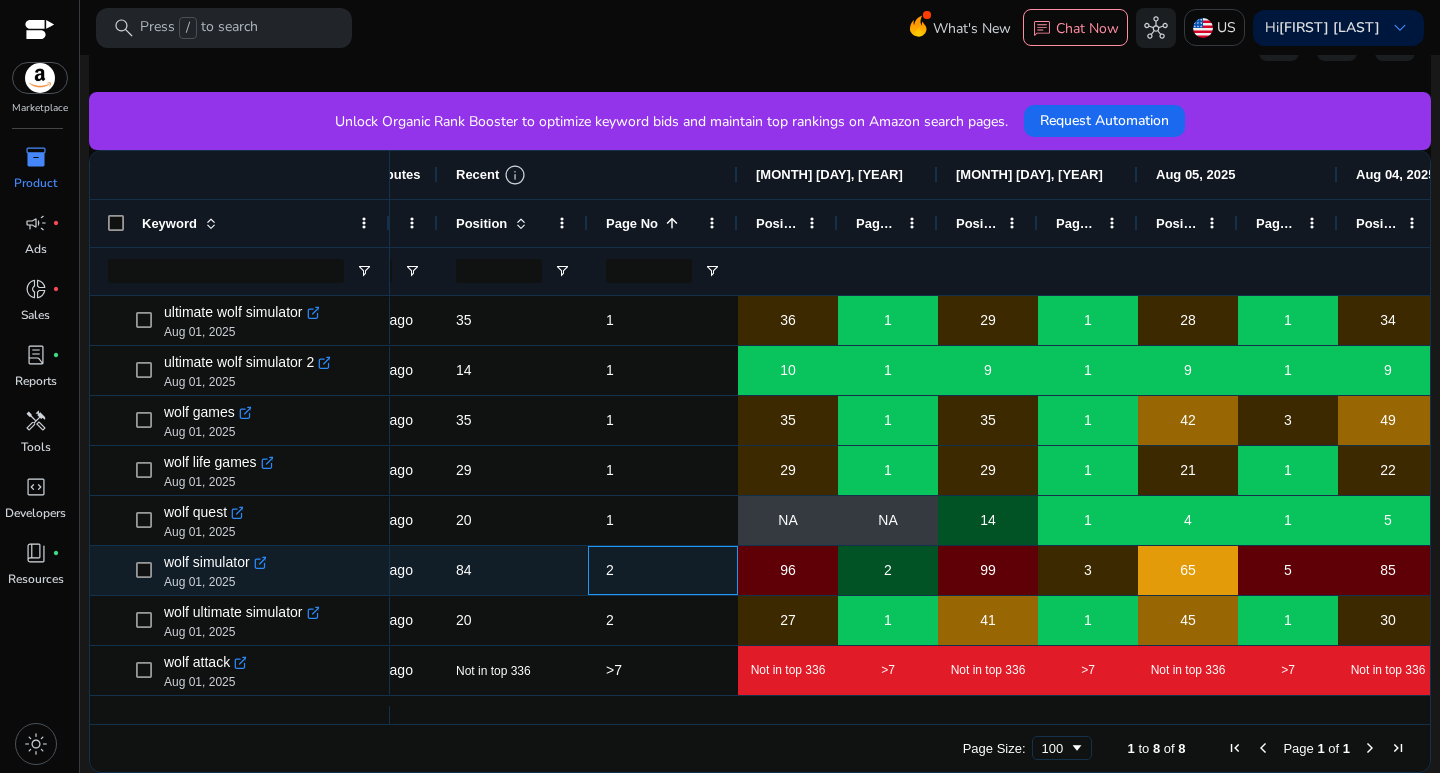 click on "2" at bounding box center [663, 570] 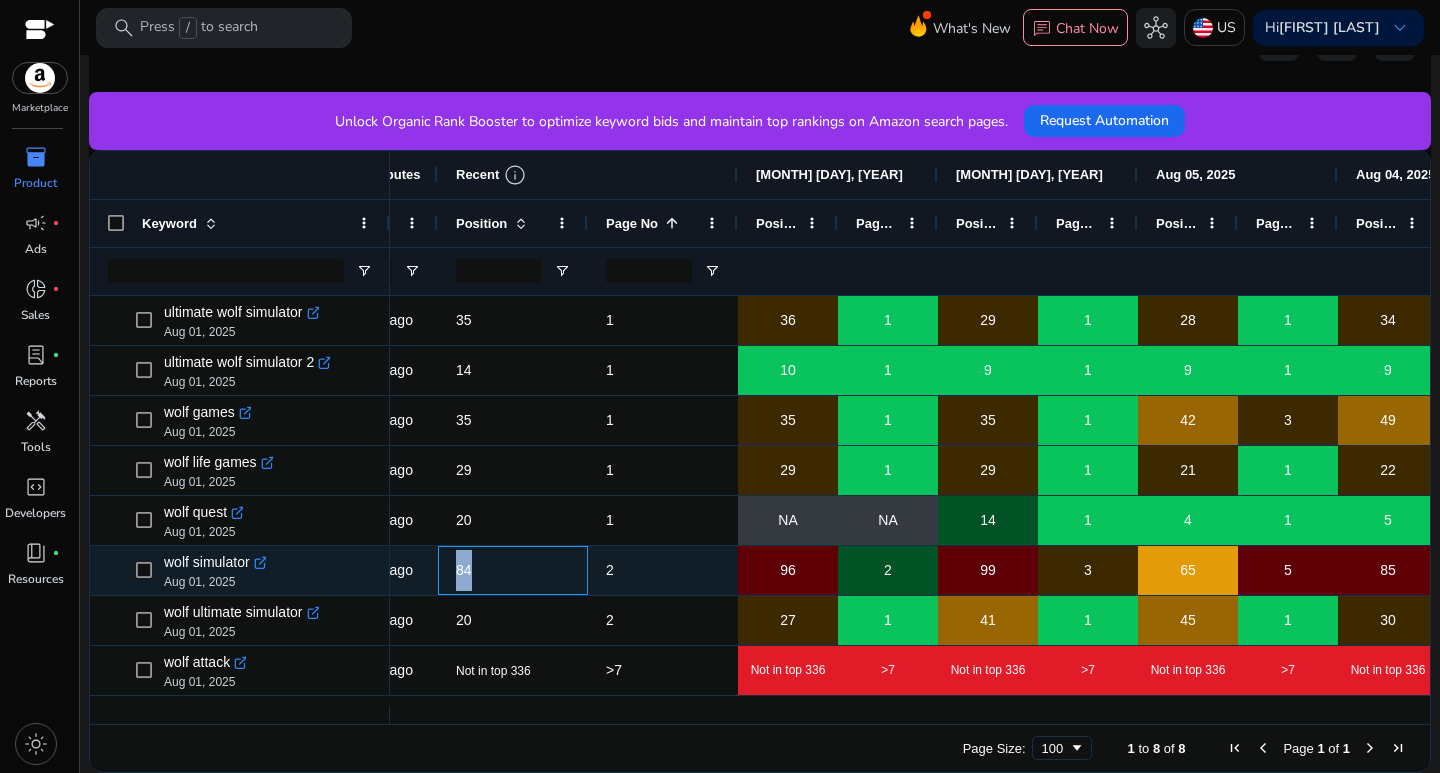 drag, startPoint x: 453, startPoint y: 575, endPoint x: 492, endPoint y: 579, distance: 39.20459 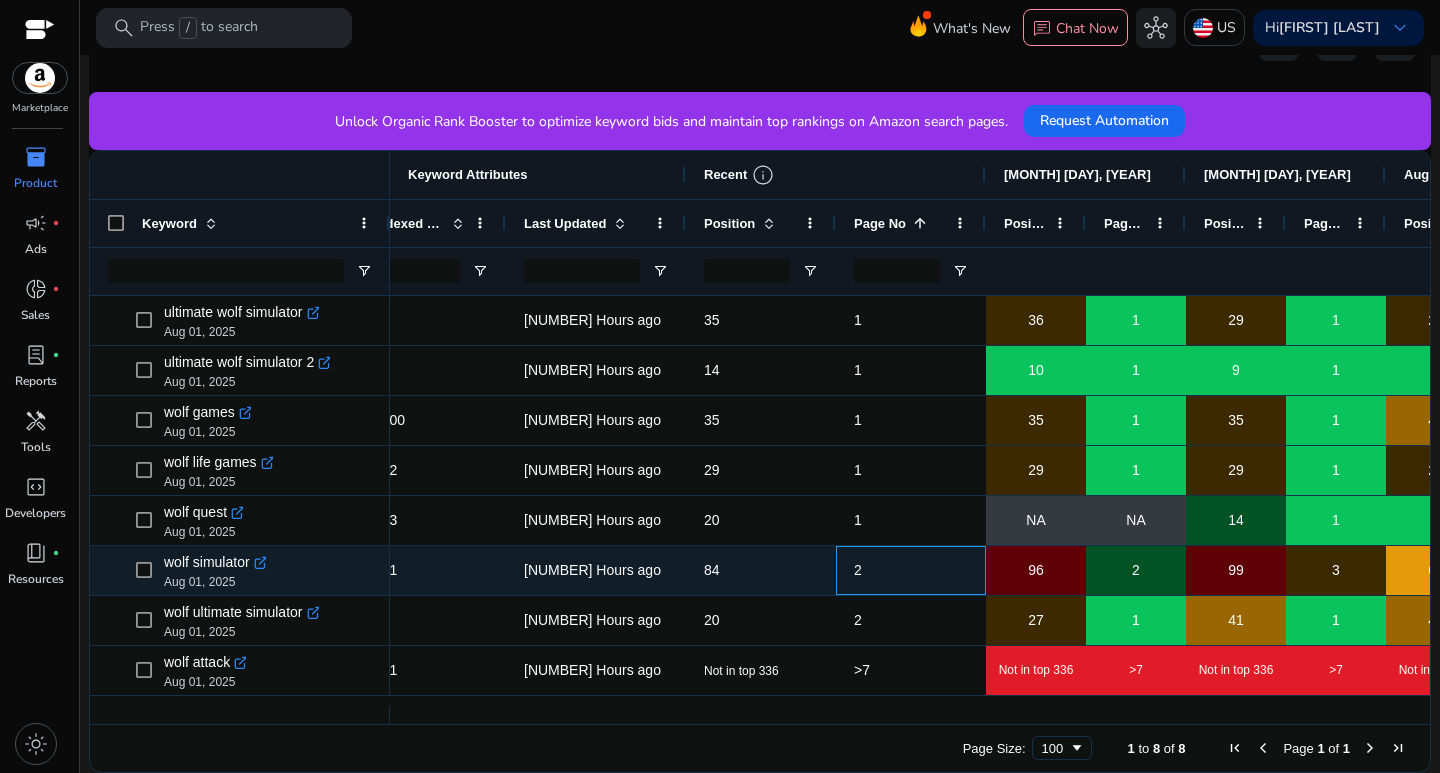 click on "2" at bounding box center [911, 570] 